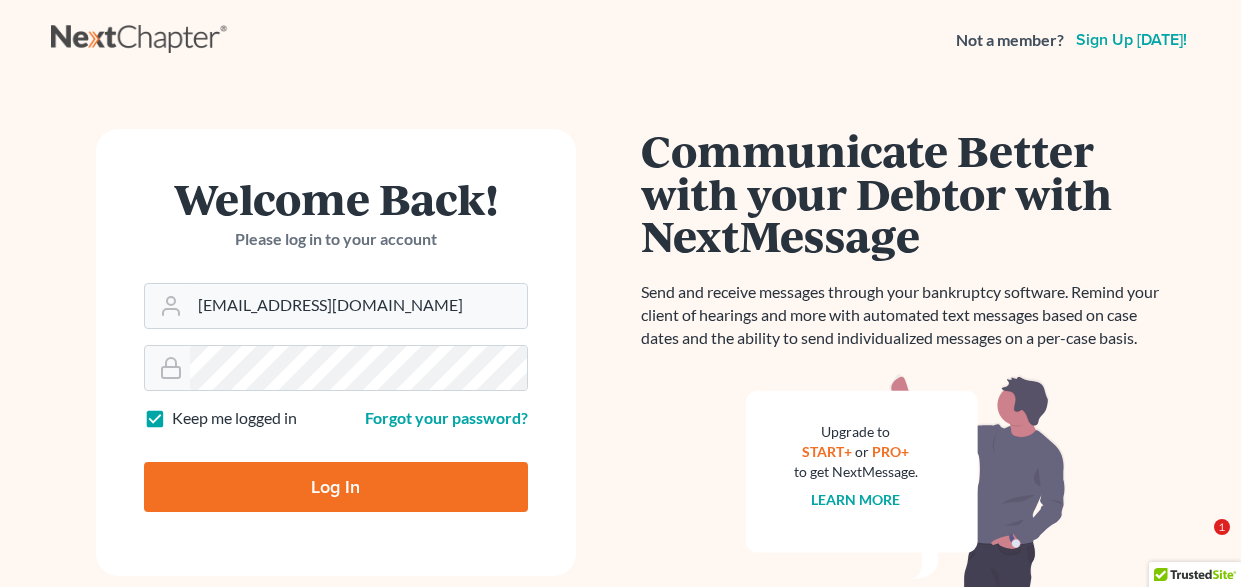 scroll, scrollTop: 0, scrollLeft: 0, axis: both 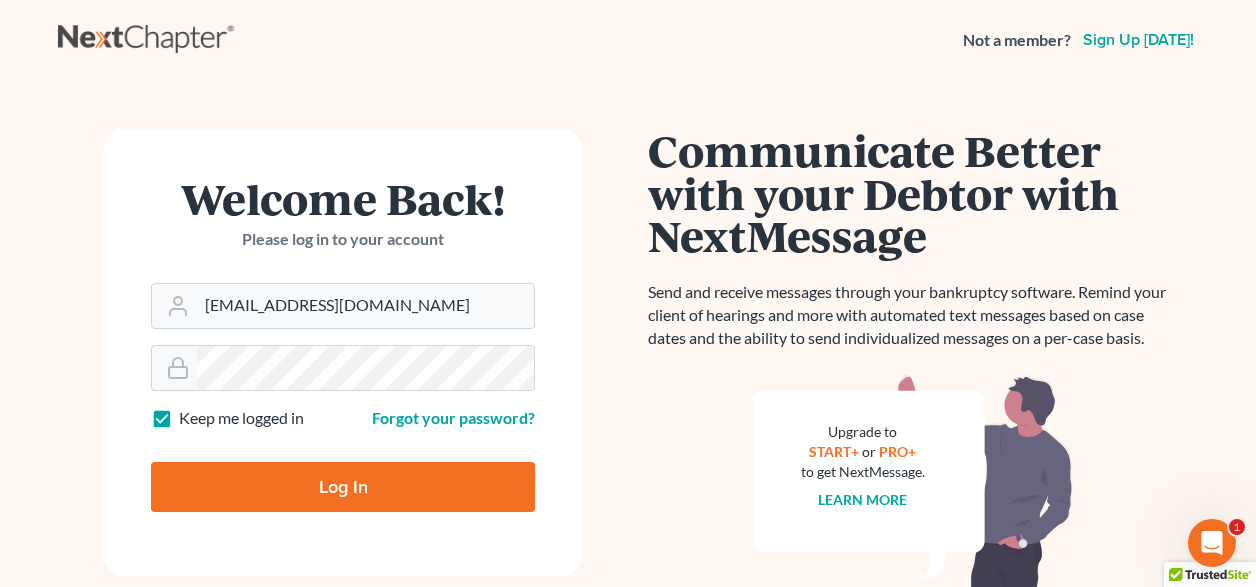click on "Log In" at bounding box center (343, 487) 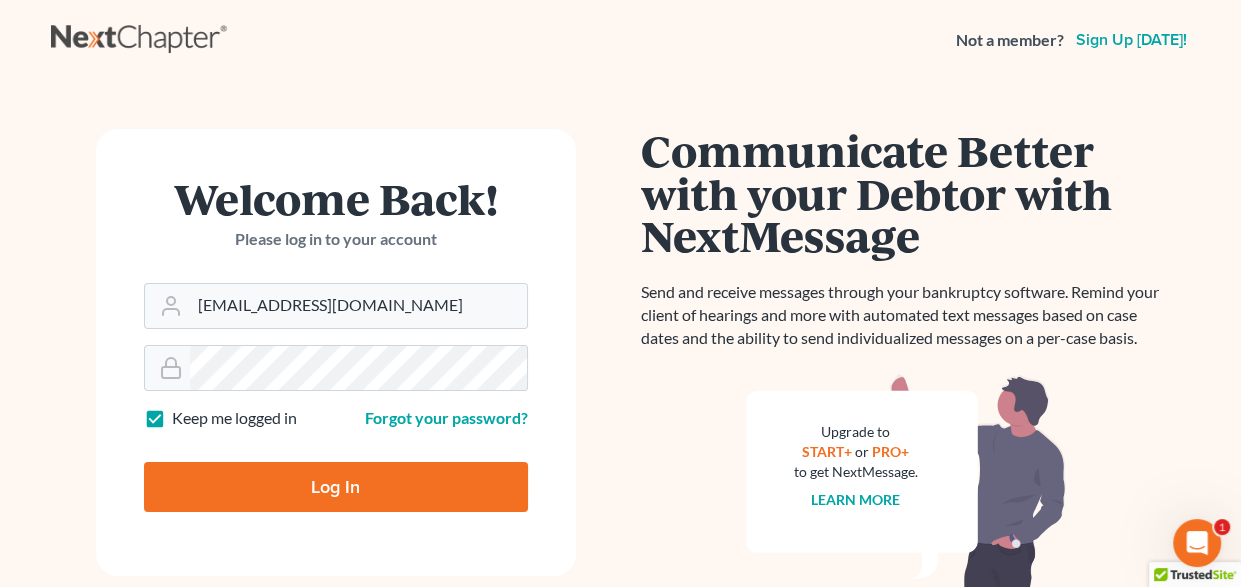 type on "Thinking..." 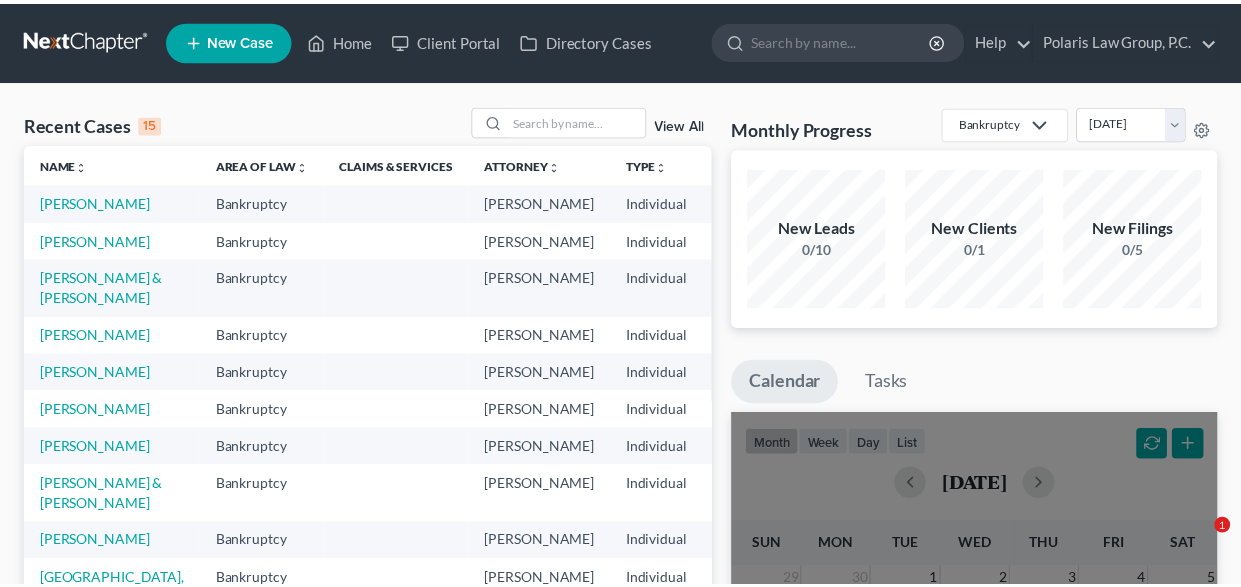 scroll, scrollTop: 0, scrollLeft: 0, axis: both 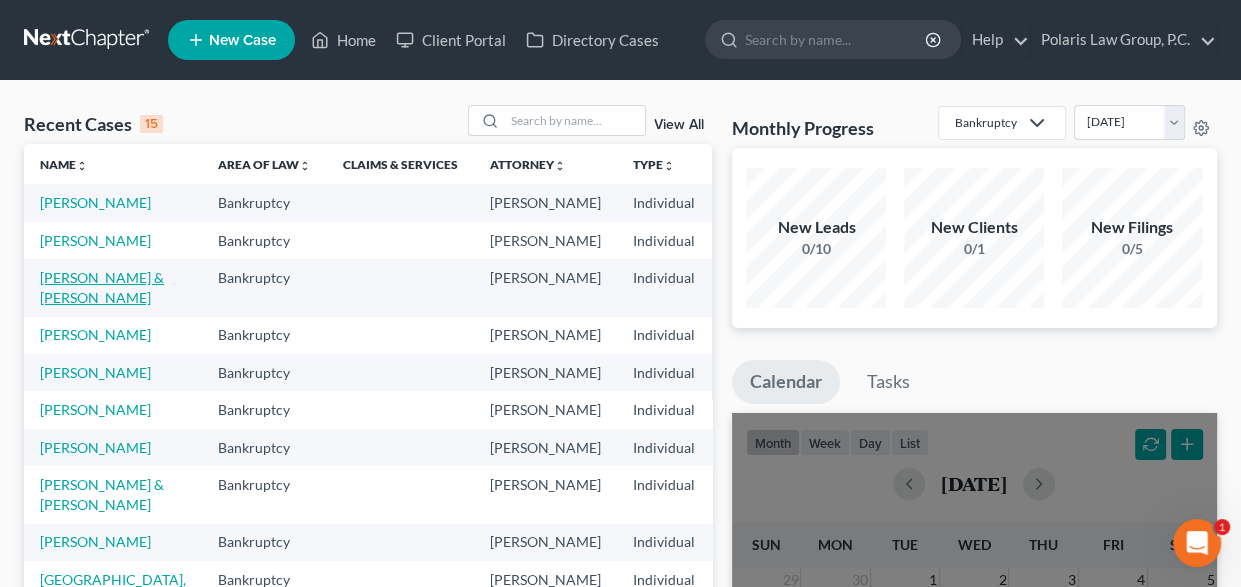 click on "[PERSON_NAME] & [PERSON_NAME]" at bounding box center (102, 287) 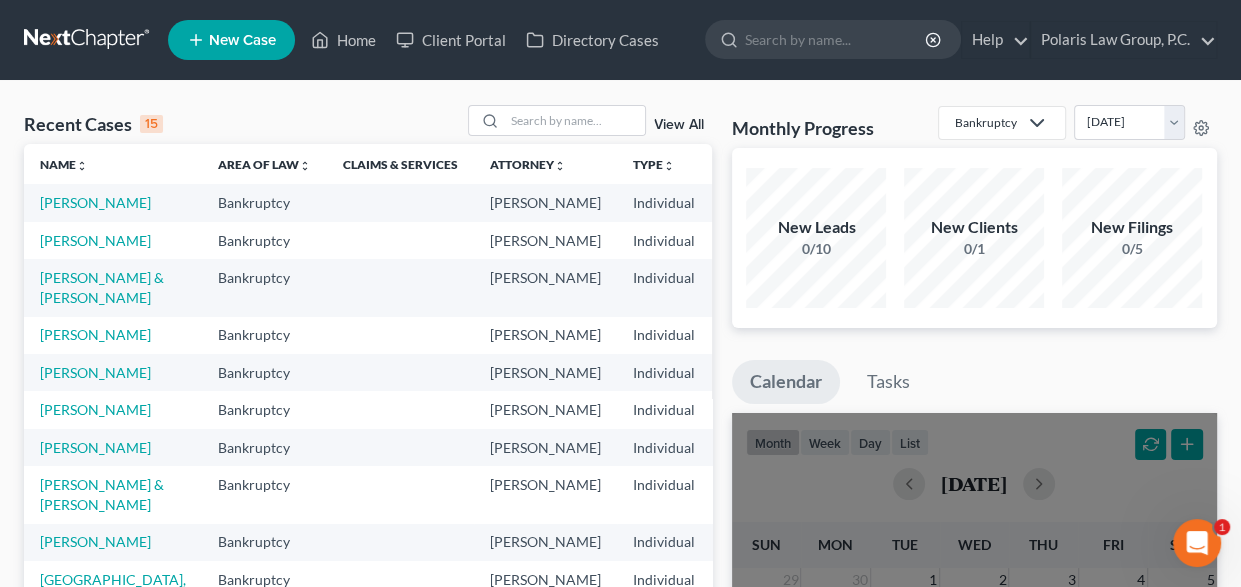 select on "1" 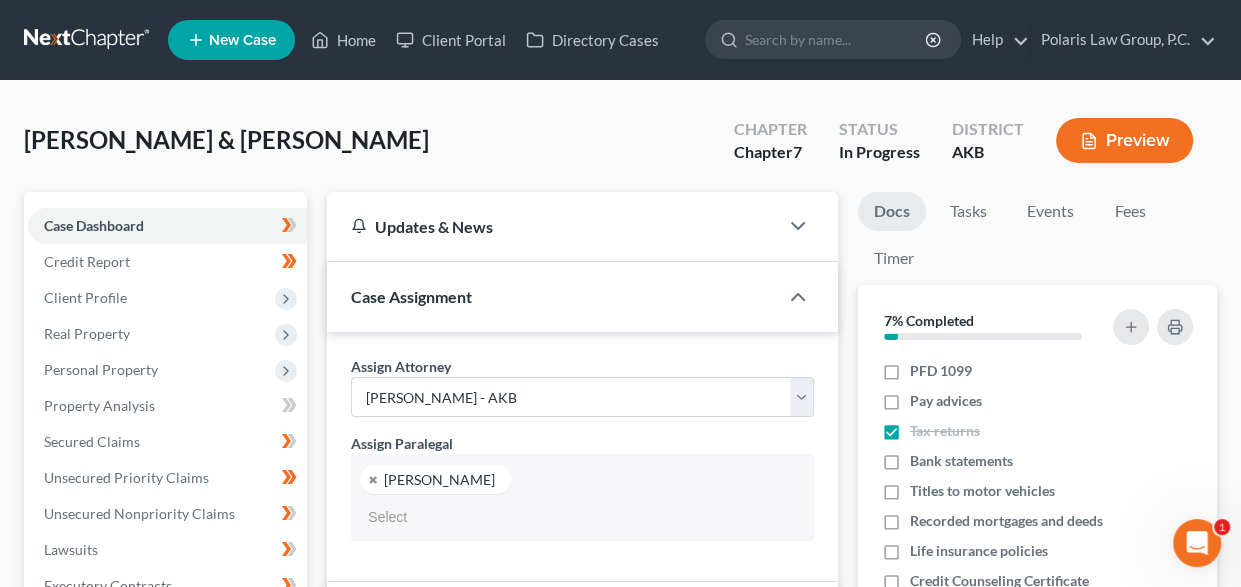 type 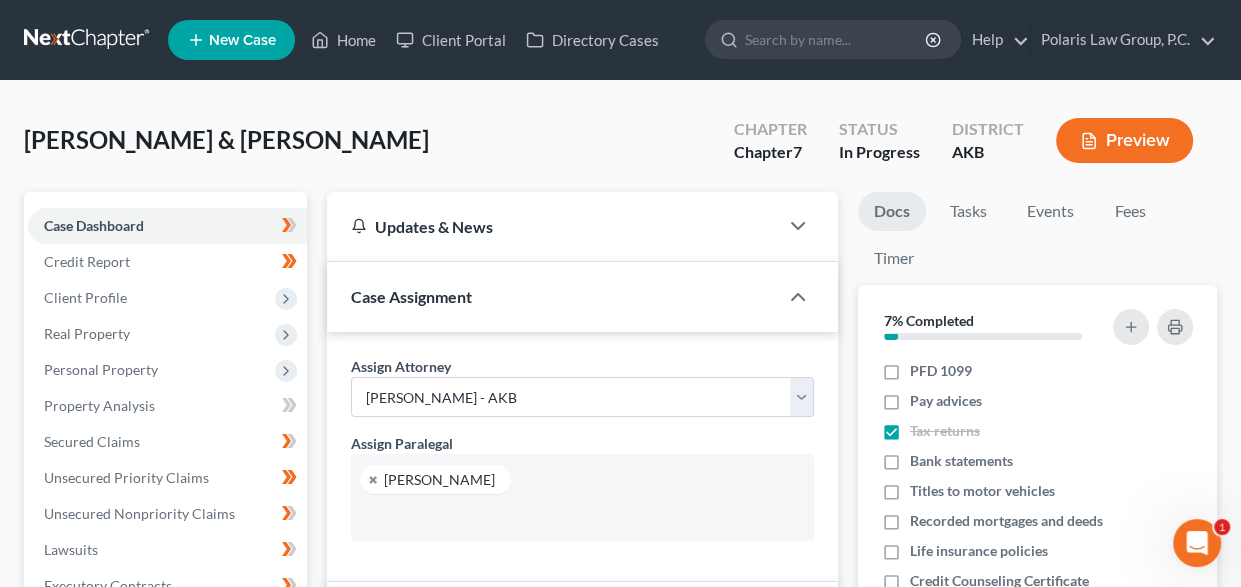 select on "24727" 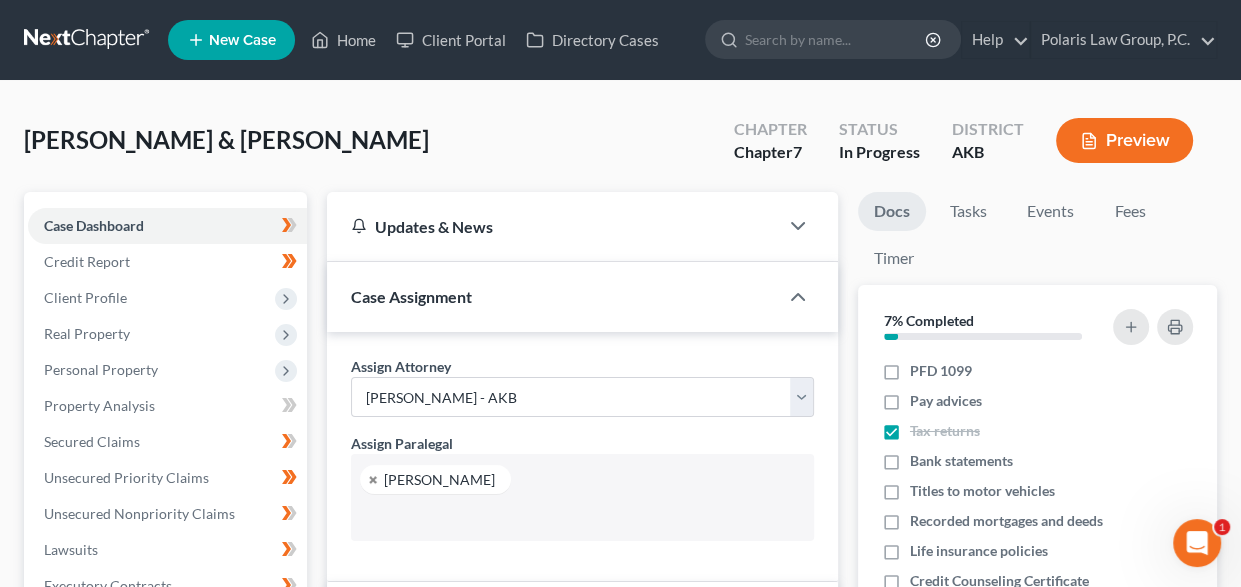 scroll, scrollTop: 500, scrollLeft: 0, axis: vertical 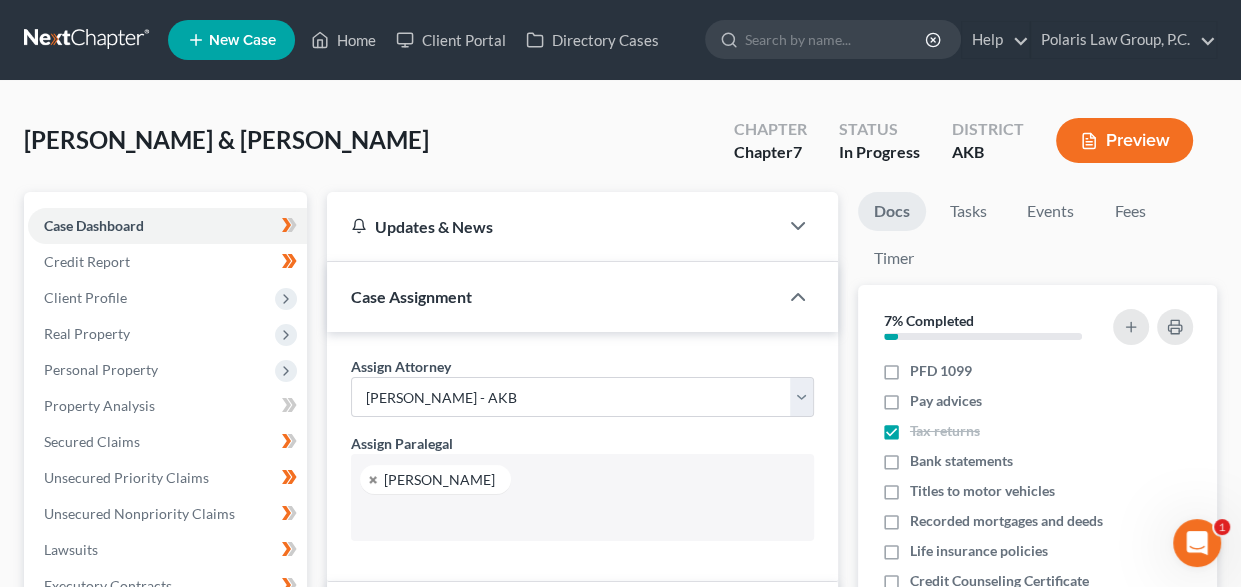 drag, startPoint x: 579, startPoint y: 159, endPoint x: 516, endPoint y: 120, distance: 74.094536 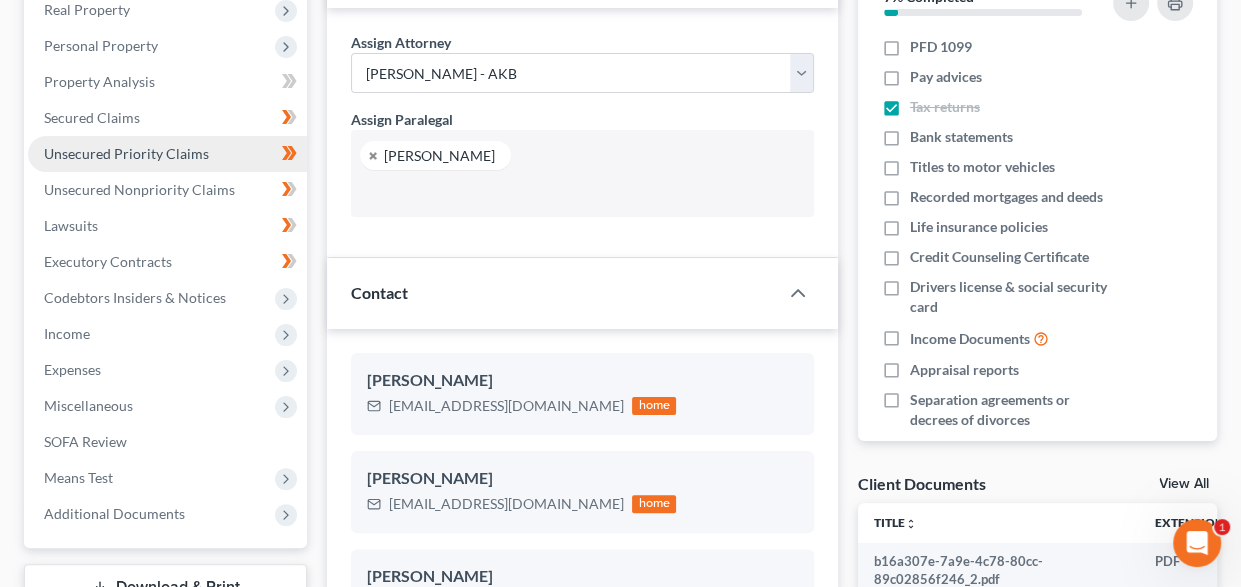 scroll, scrollTop: 371, scrollLeft: 0, axis: vertical 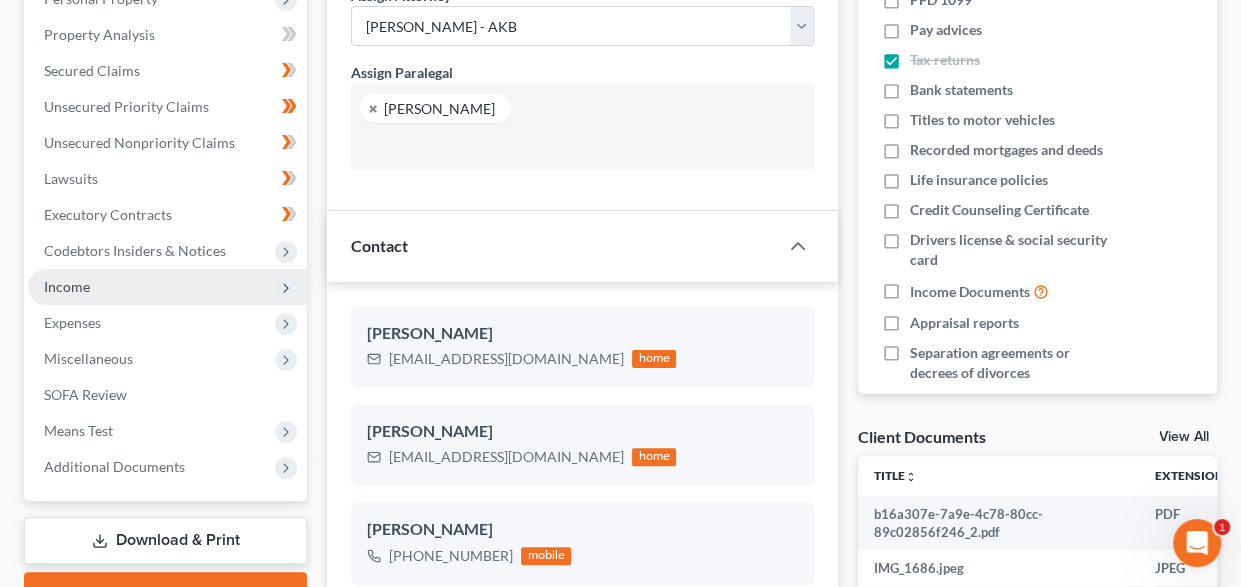 click on "Income" at bounding box center [167, 287] 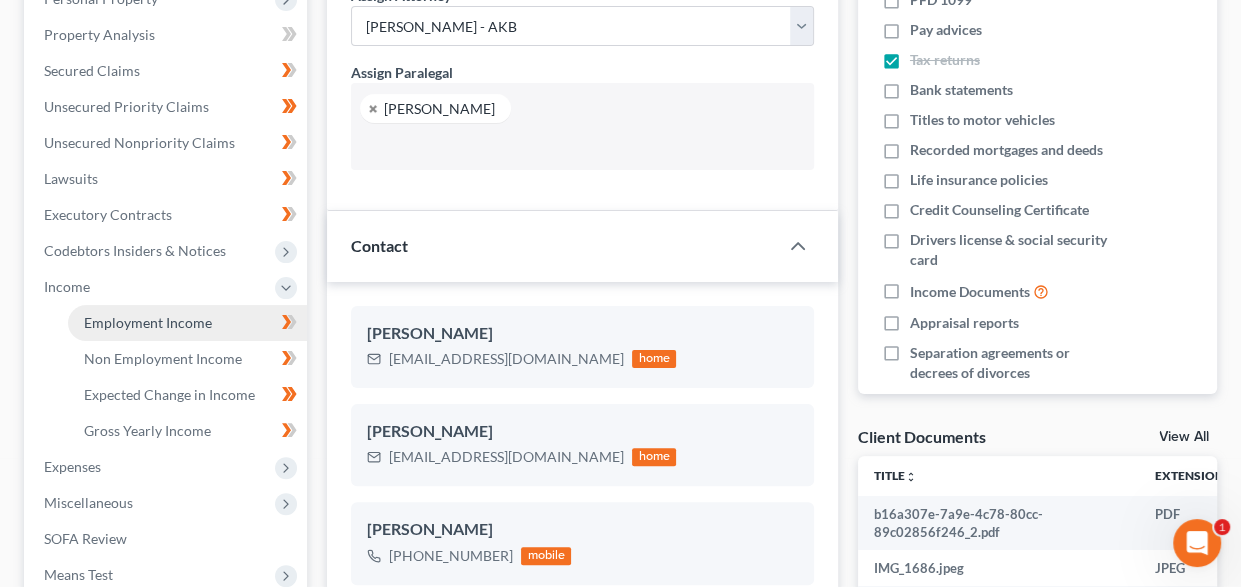 click on "Employment Income" at bounding box center [148, 322] 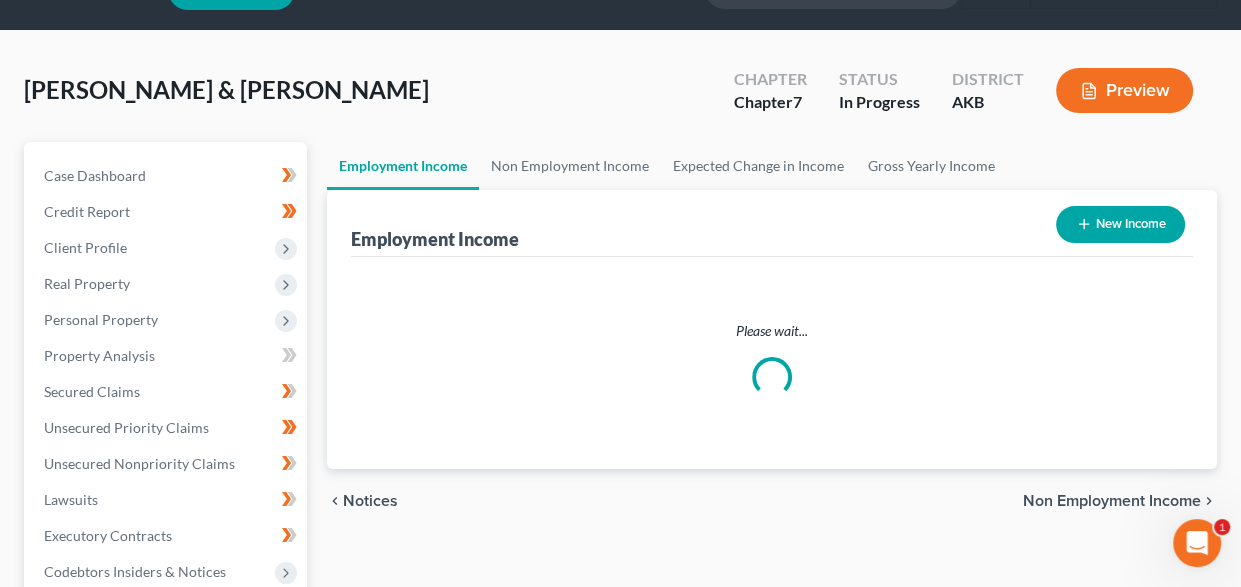 scroll, scrollTop: 0, scrollLeft: 0, axis: both 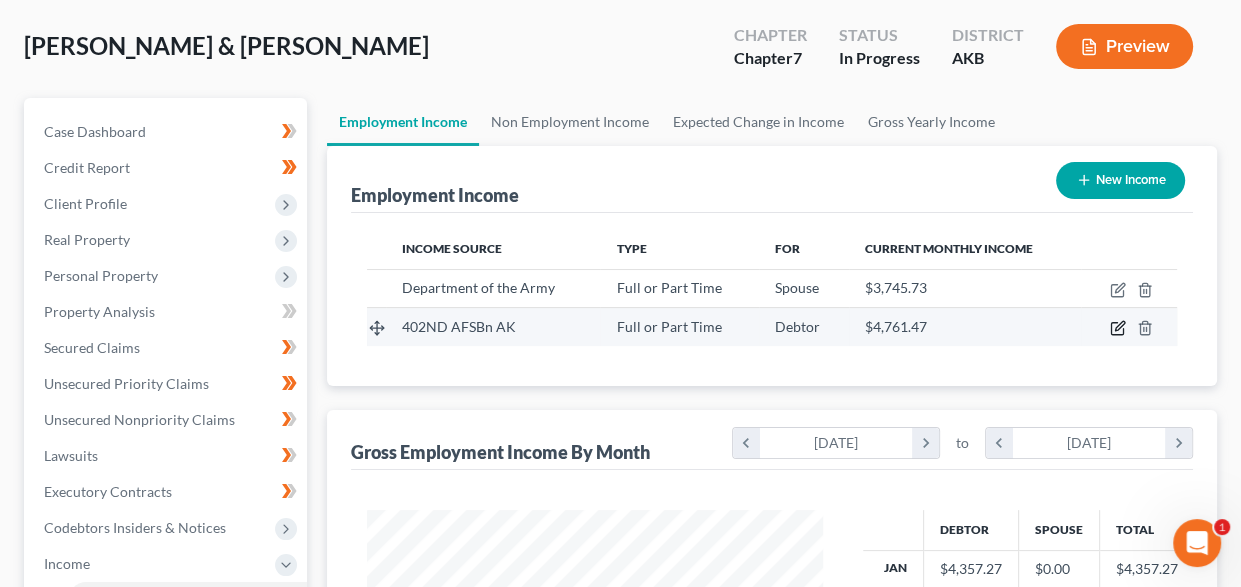 click 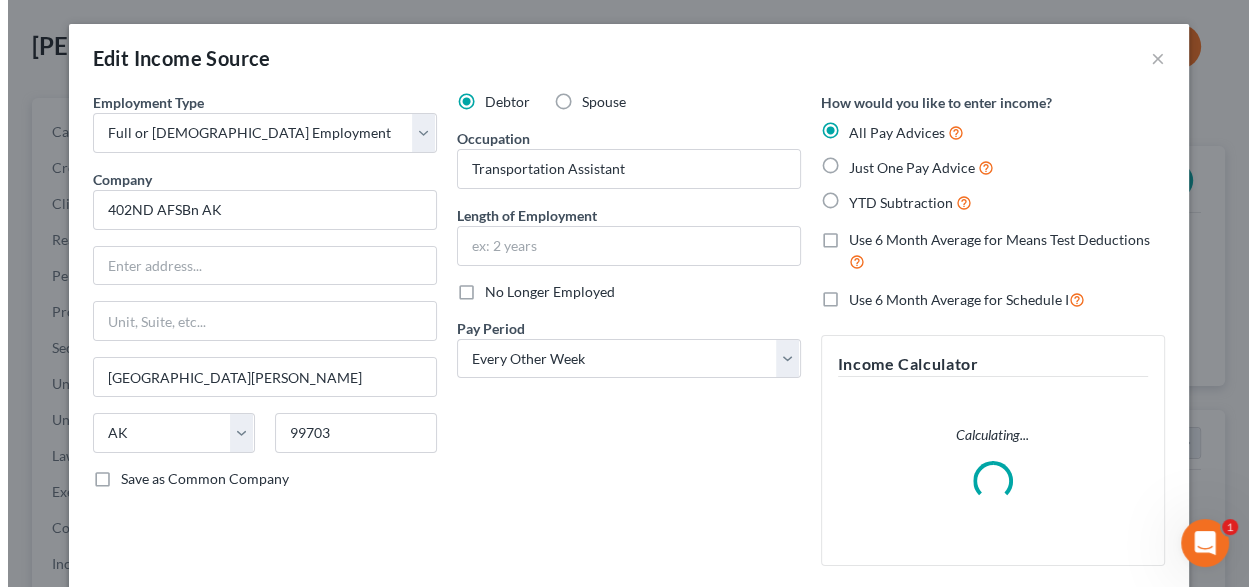 scroll, scrollTop: 999643, scrollLeft: 999497, axis: both 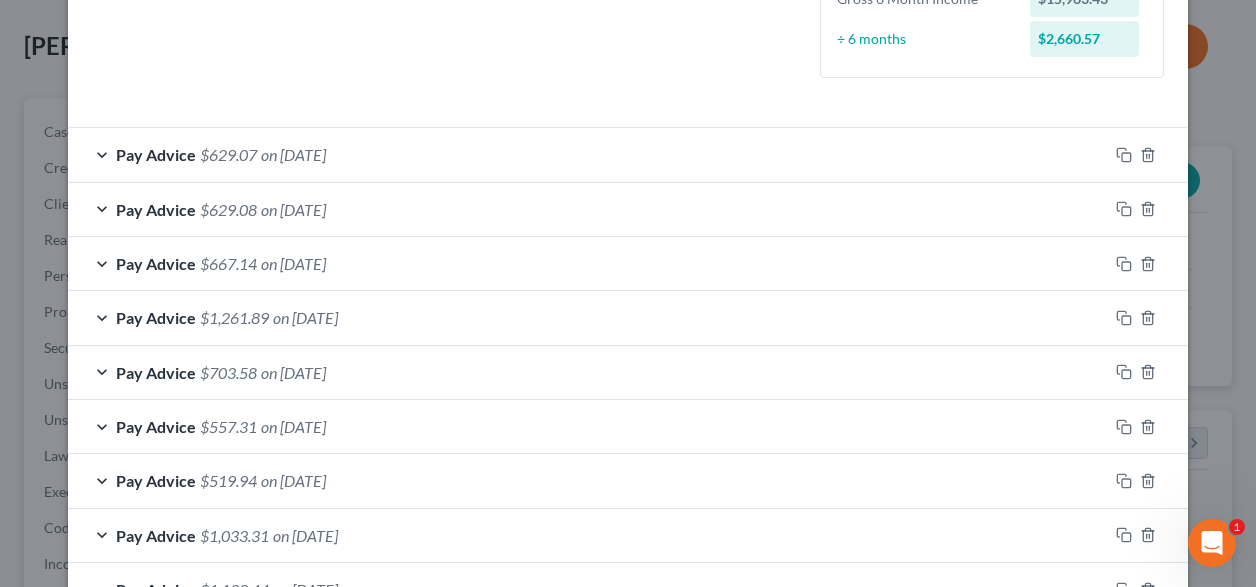 drag, startPoint x: 712, startPoint y: 87, endPoint x: 678, endPoint y: 77, distance: 35.44009 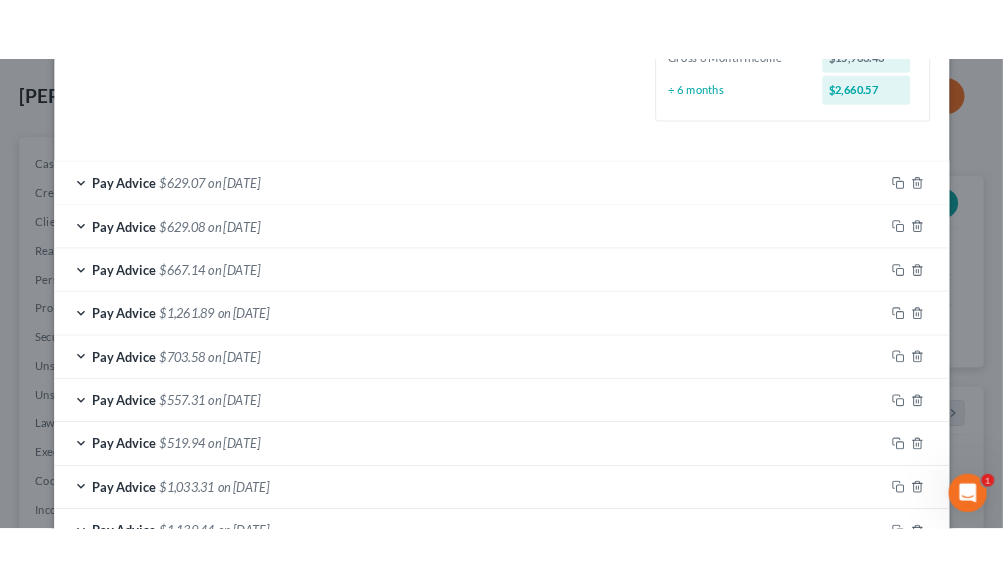 scroll, scrollTop: 130, scrollLeft: 0, axis: vertical 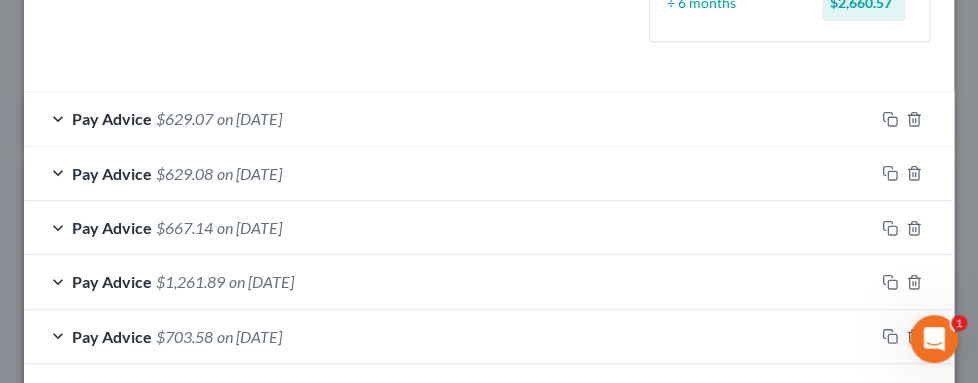 click on "Debtor Spouse Occupation Transportation Assistant Length of Employment No Longer Employed
Pay Period
*
Select Monthly Twice Monthly Every Other Week Weekly" at bounding box center [489, -223] 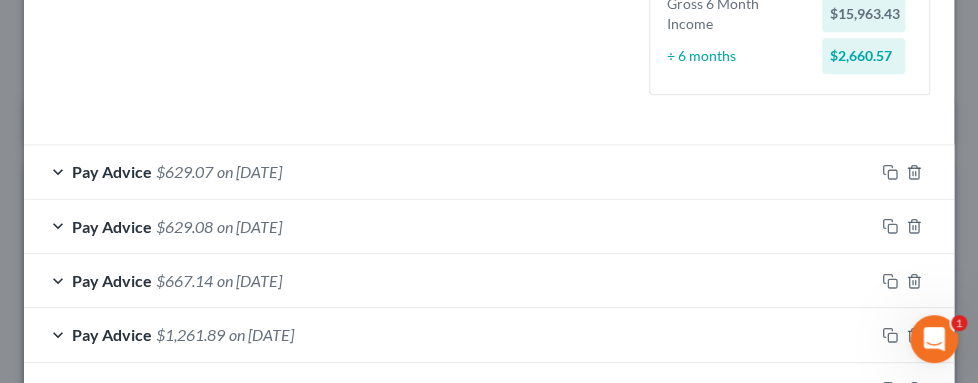 scroll, scrollTop: 540, scrollLeft: 0, axis: vertical 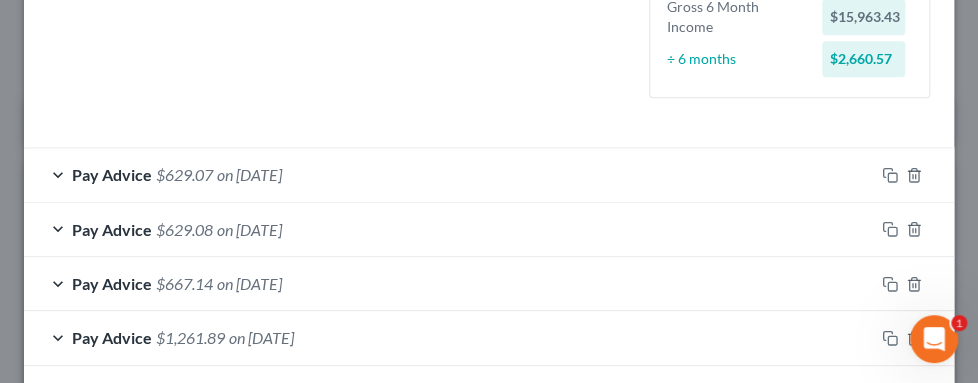 click on "Debtor Spouse Occupation Transportation Assistant Length of Employment No Longer Employed
Pay Period
*
Select Monthly Twice Monthly Every Other Week Weekly" at bounding box center [489, -167] 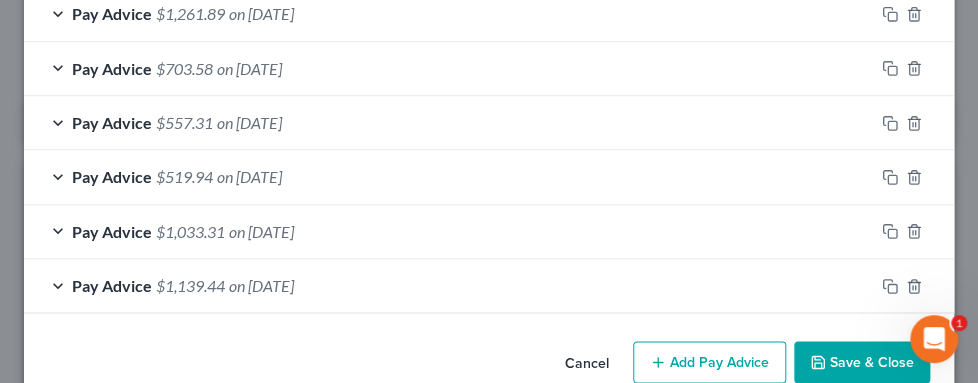 scroll, scrollTop: 900, scrollLeft: 0, axis: vertical 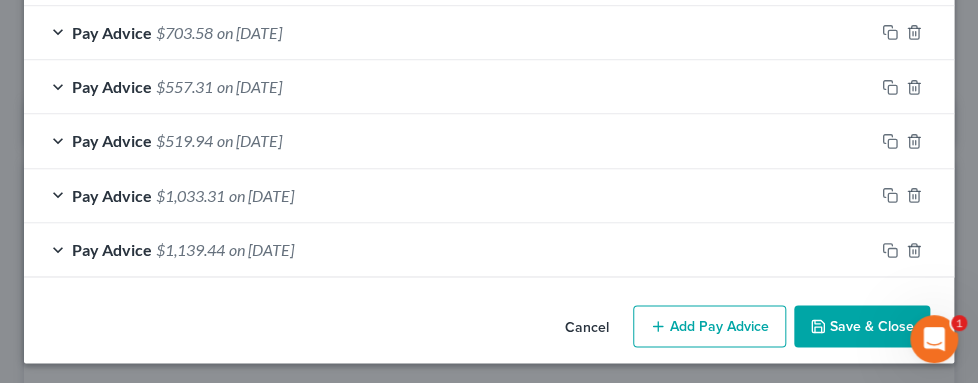click on "Add Pay Advice" at bounding box center (709, 326) 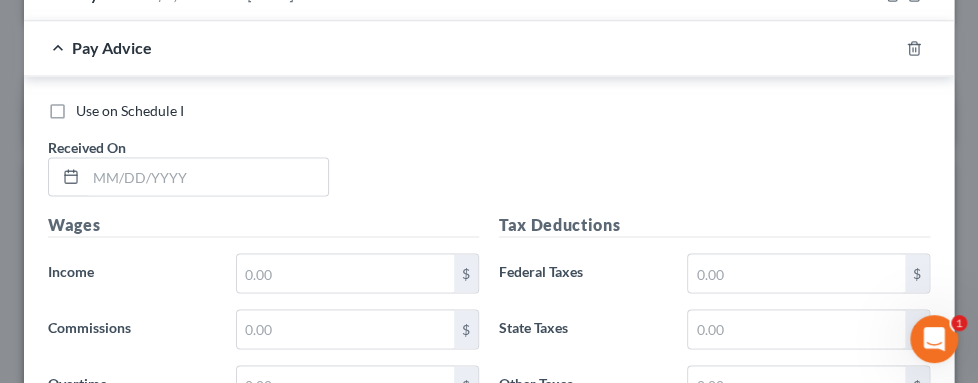 scroll, scrollTop: 1168, scrollLeft: 0, axis: vertical 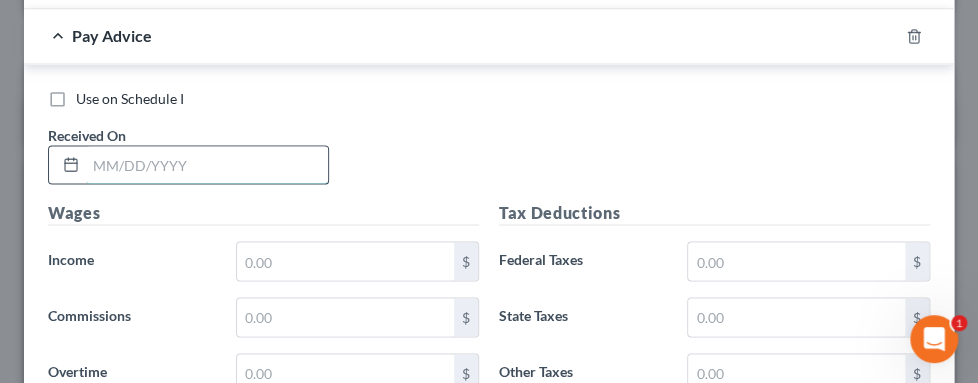 click at bounding box center (207, 165) 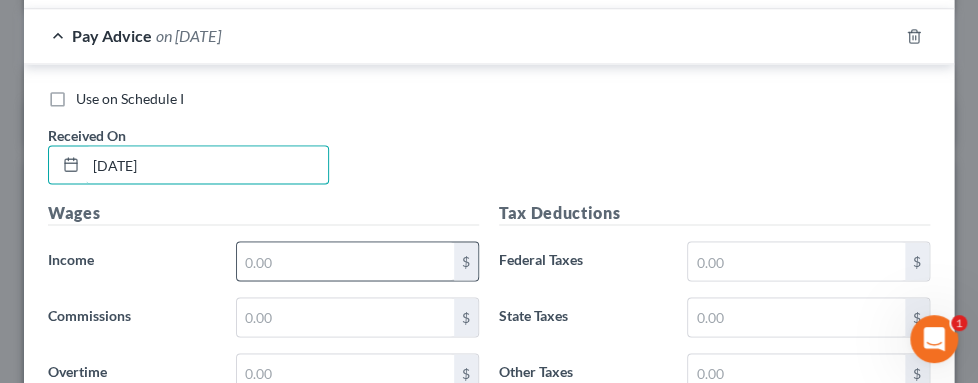 type on "[DATE]" 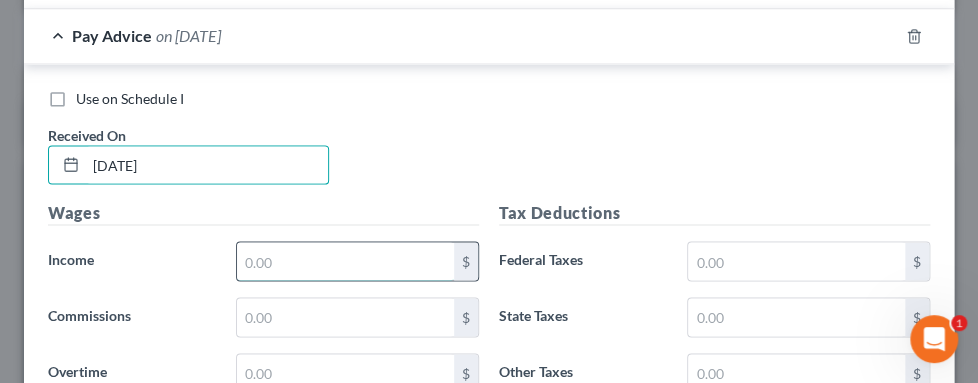 click at bounding box center (345, 261) 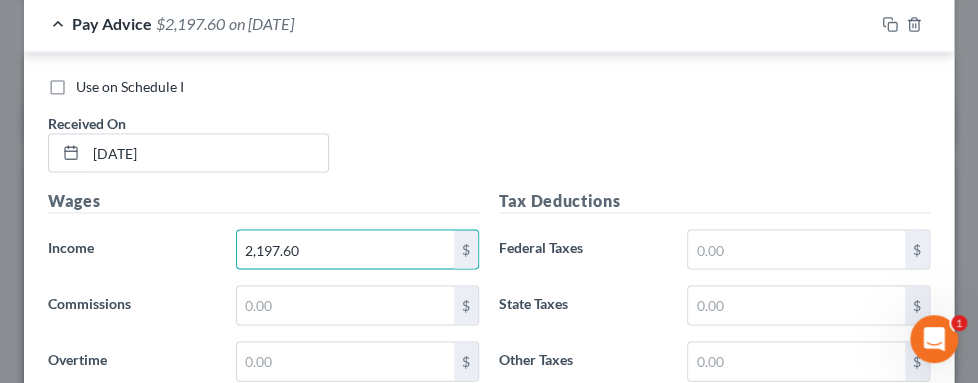 scroll, scrollTop: 1195, scrollLeft: 0, axis: vertical 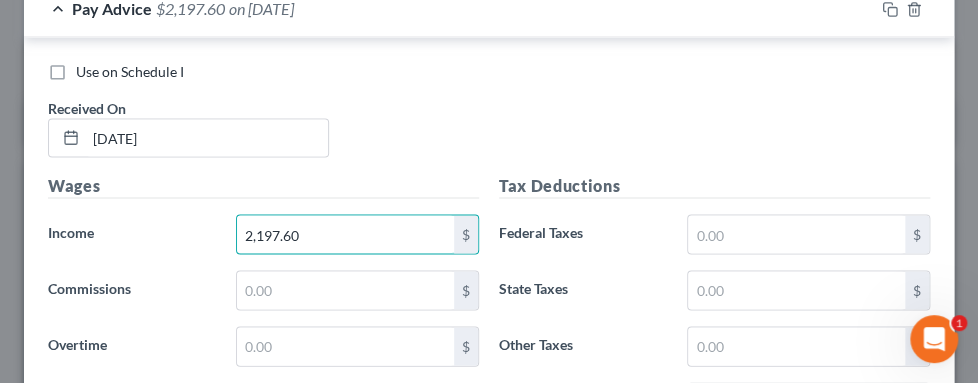 type on "2,197.60" 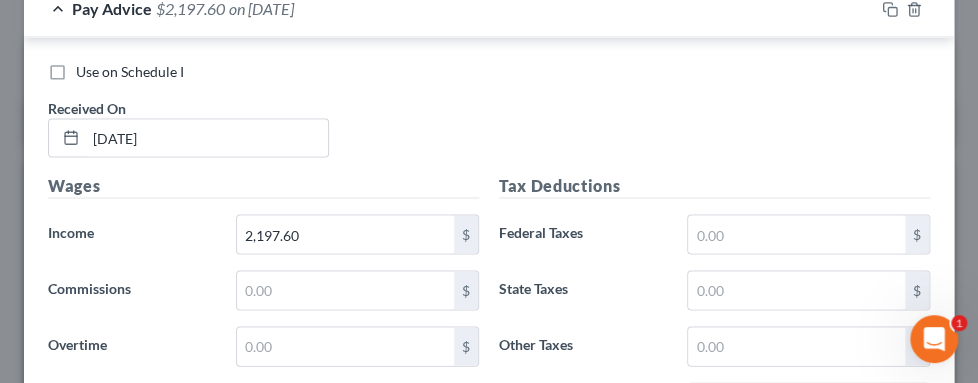 click on "Use on Schedule I
Received On
*
[DATE]" at bounding box center [489, 117] 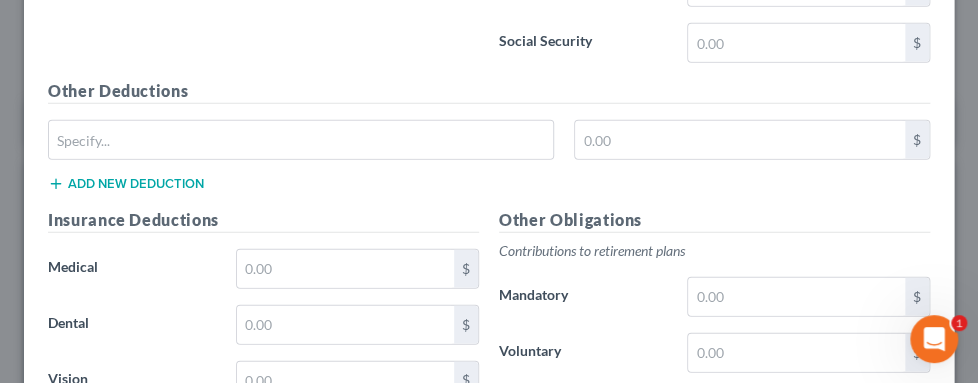 scroll, scrollTop: 1562, scrollLeft: 0, axis: vertical 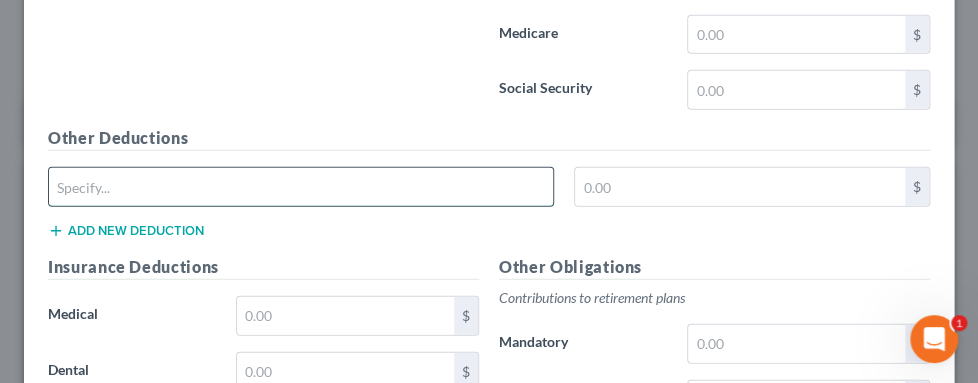 click at bounding box center [301, 187] 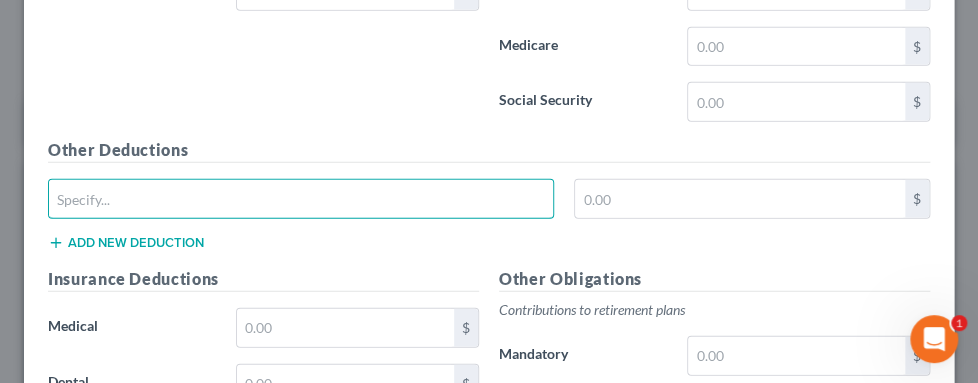 scroll, scrollTop: 1547, scrollLeft: 0, axis: vertical 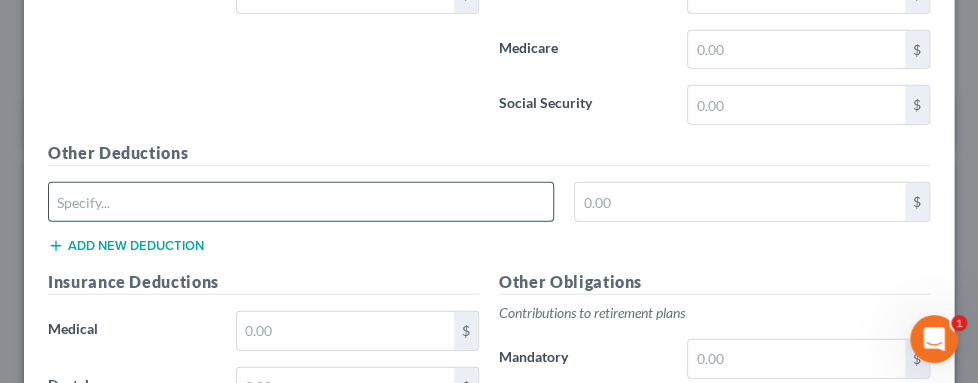 click at bounding box center (301, 202) 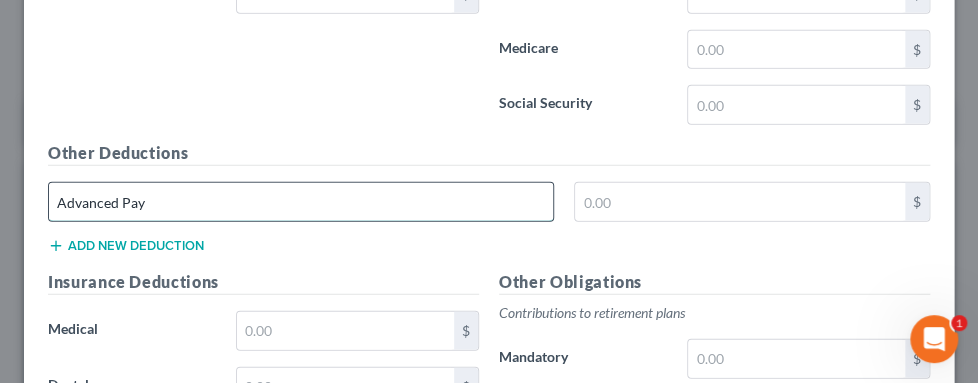 type on "Advanced Pay" 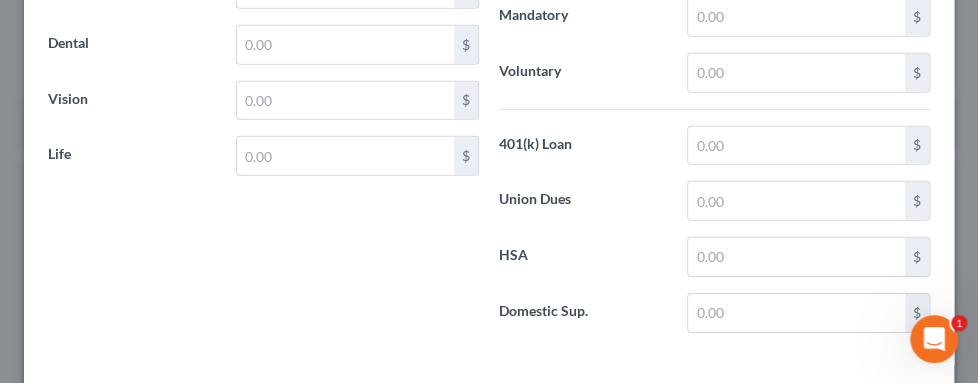scroll, scrollTop: 1884, scrollLeft: 0, axis: vertical 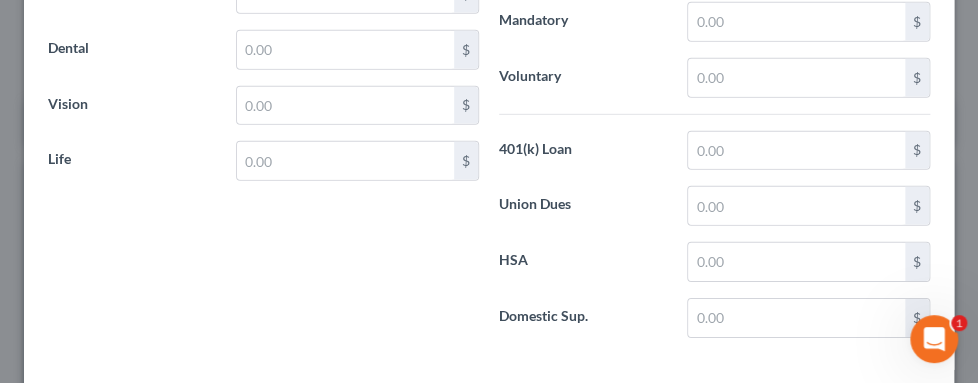 type on "606.40" 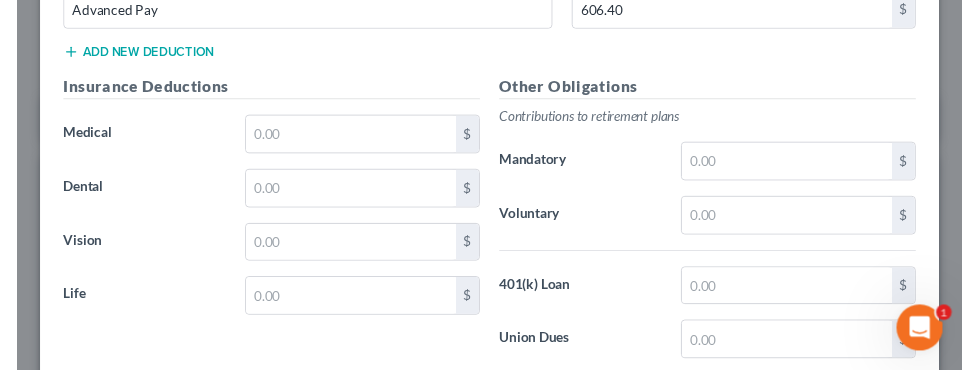 scroll, scrollTop: 1739, scrollLeft: 0, axis: vertical 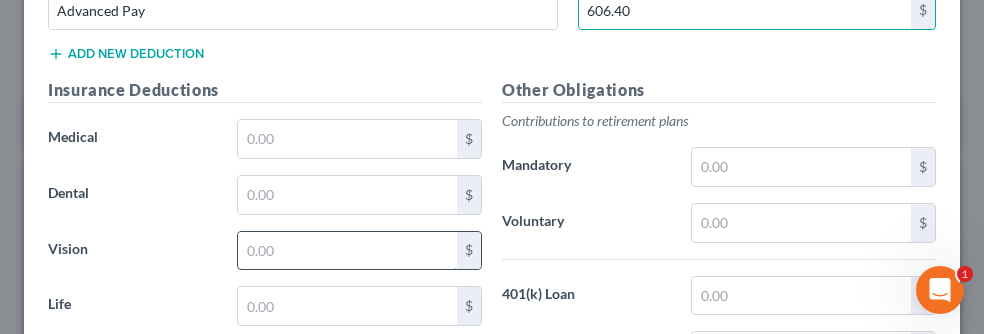 click at bounding box center [347, 251] 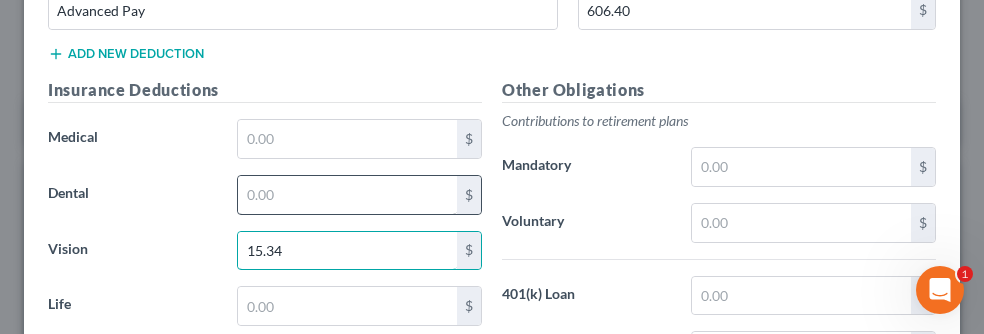 type on "15.34" 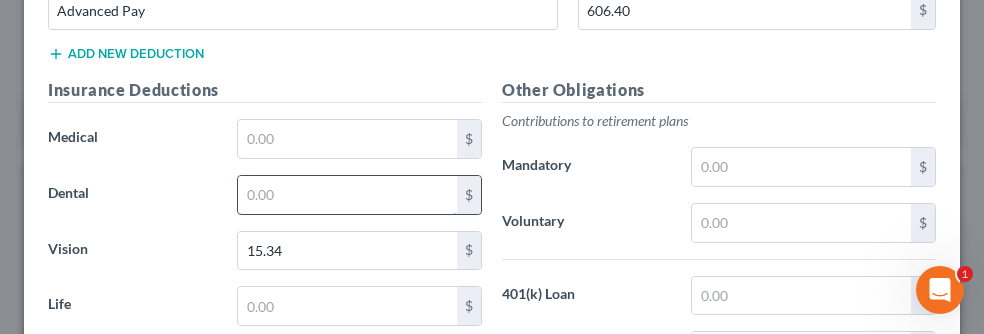 click at bounding box center [347, 195] 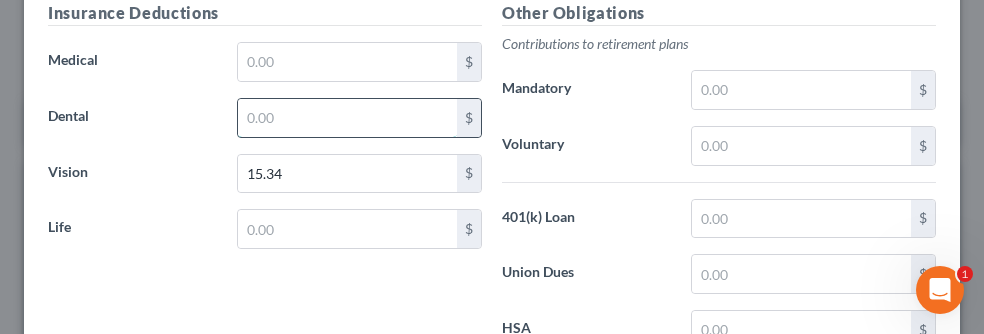 scroll, scrollTop: 1815, scrollLeft: 0, axis: vertical 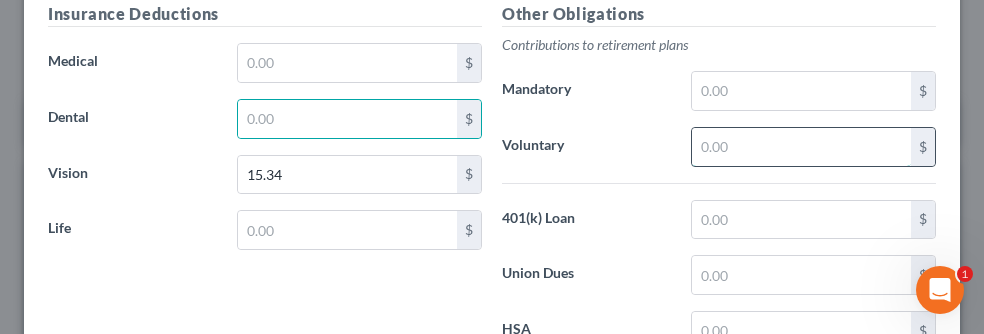 click at bounding box center [801, 147] 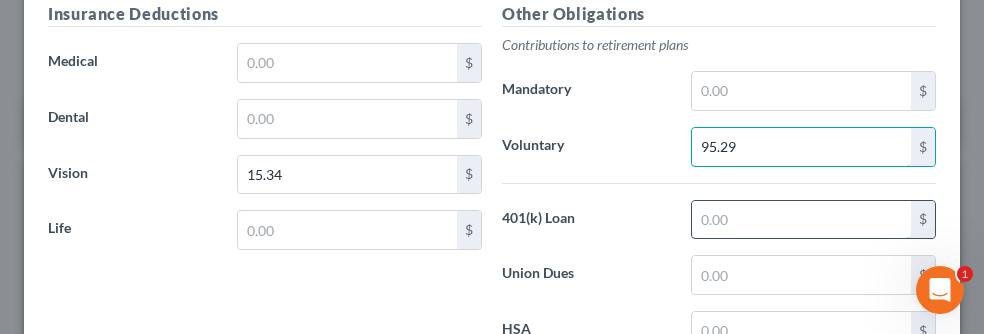 type on "95.29" 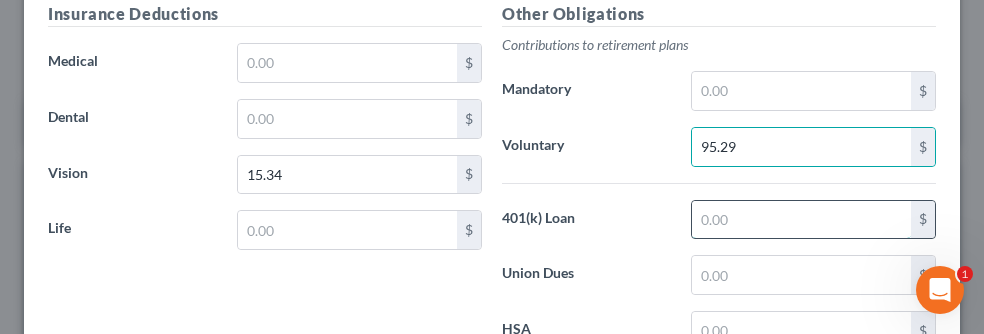 click at bounding box center (801, 220) 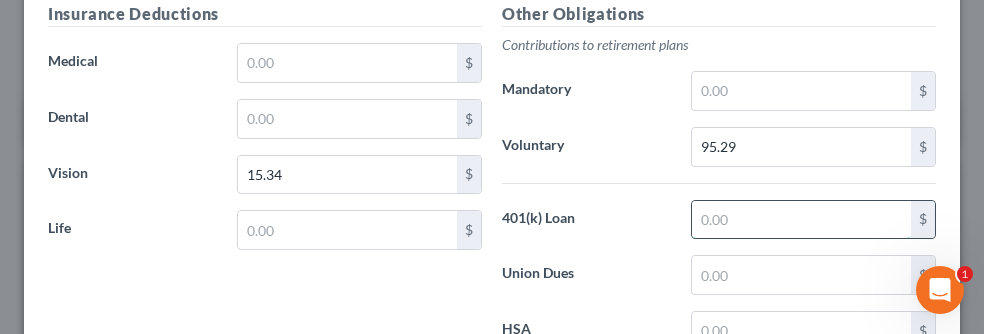 click at bounding box center (801, 220) 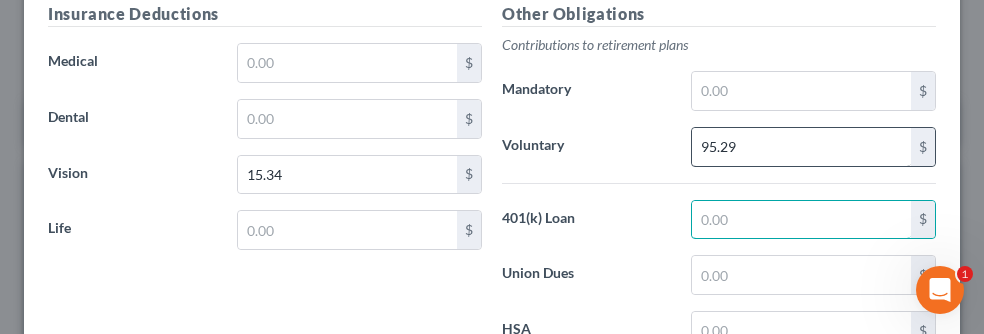 type on "111.81" 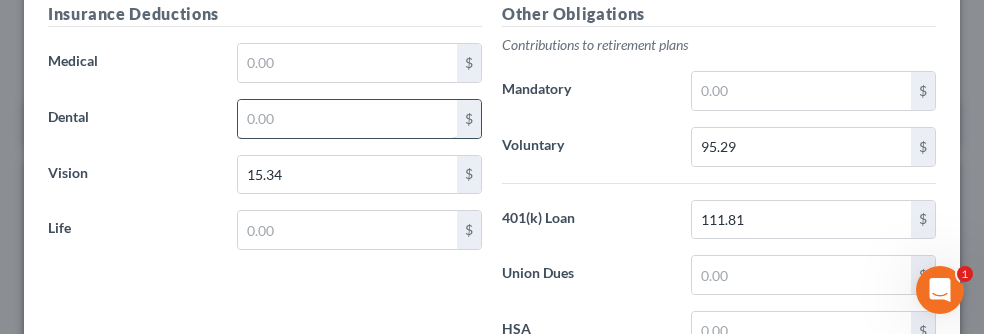 click at bounding box center [347, 119] 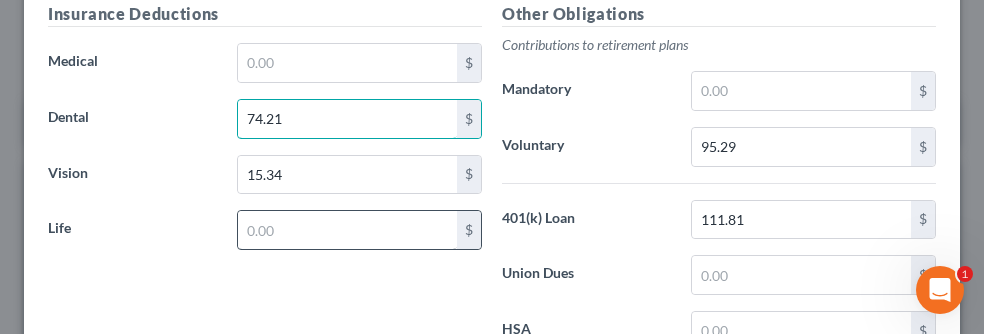 type on "74.21" 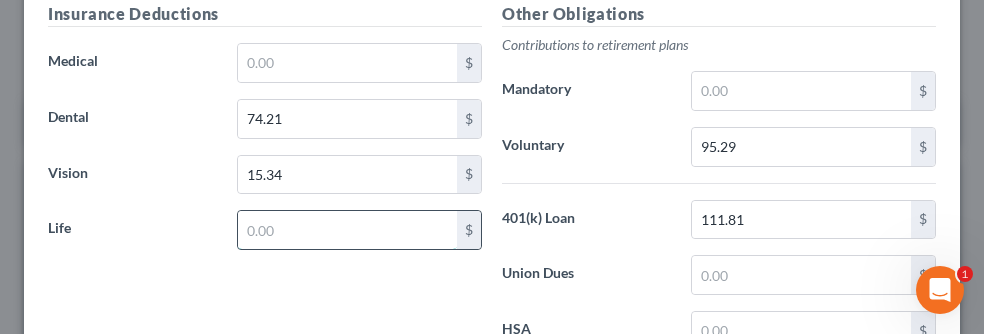click at bounding box center (347, 230) 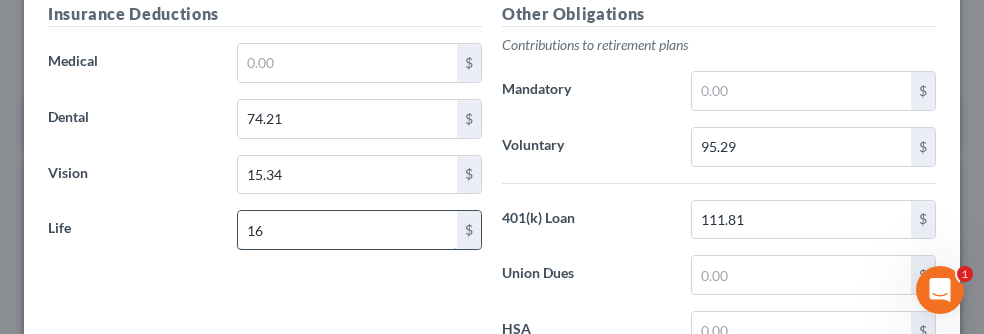 type on "1" 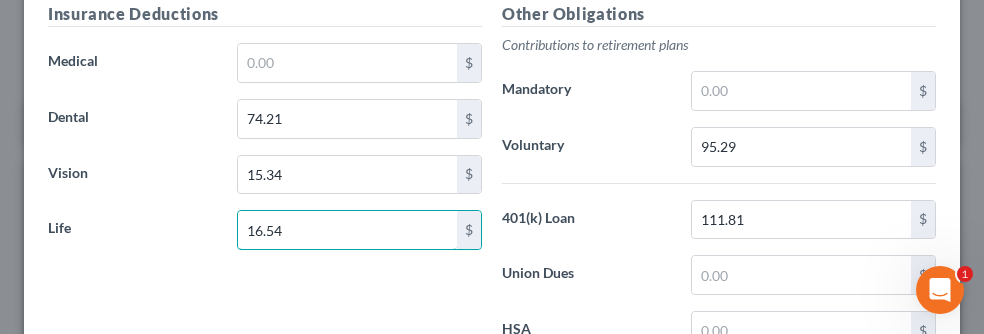 type on "16.54" 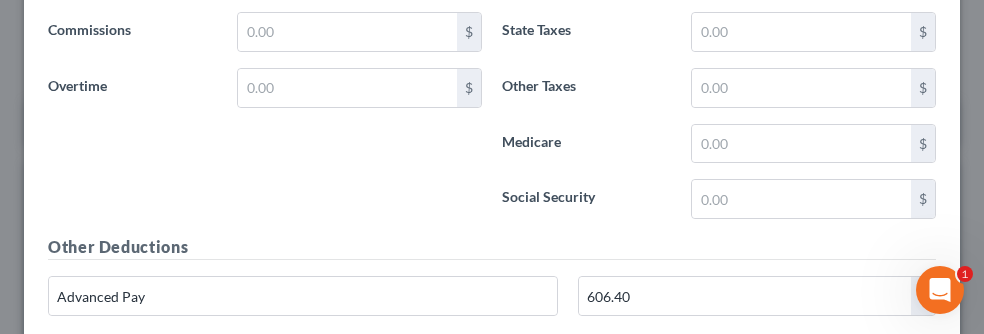 scroll, scrollTop: 1451, scrollLeft: 0, axis: vertical 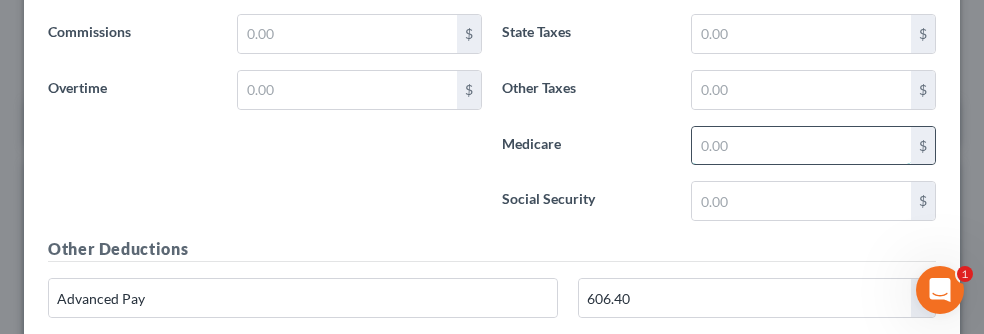click at bounding box center (801, 146) 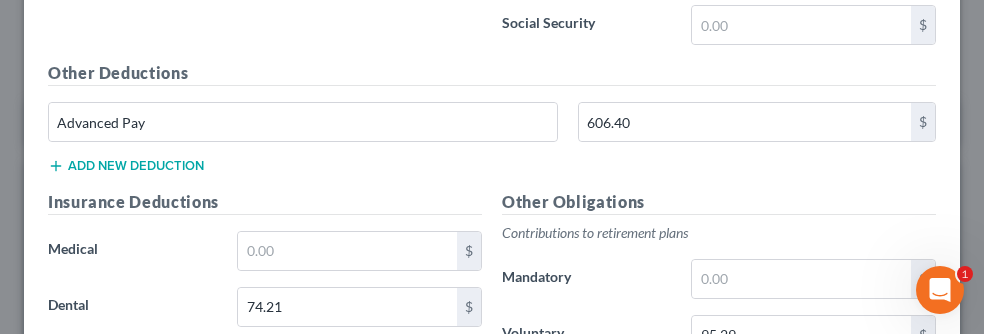 scroll, scrollTop: 1640, scrollLeft: 0, axis: vertical 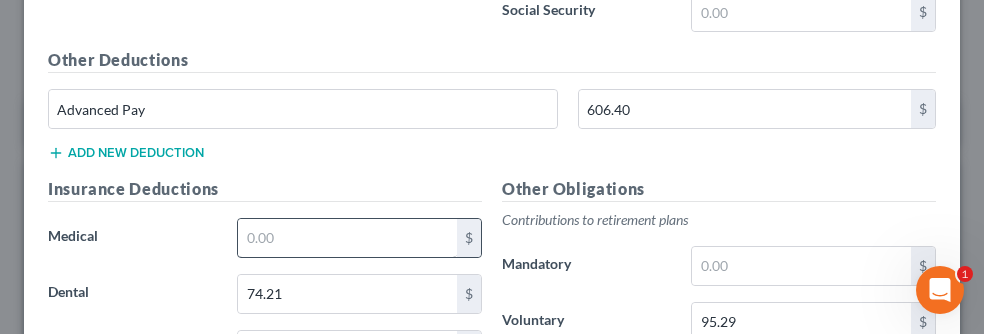 type on "25.15" 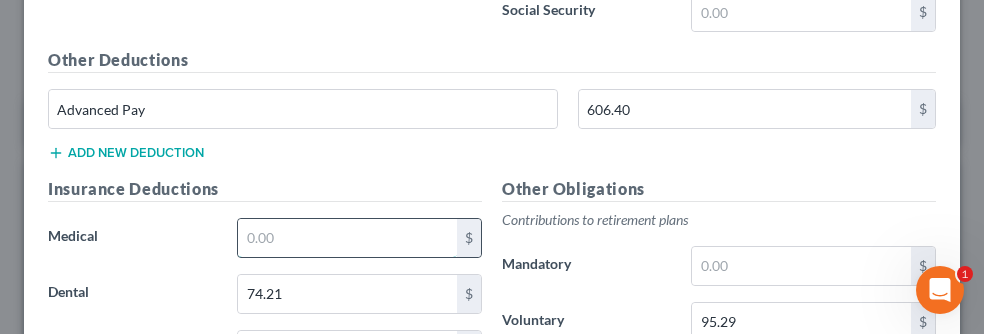 click at bounding box center (347, 238) 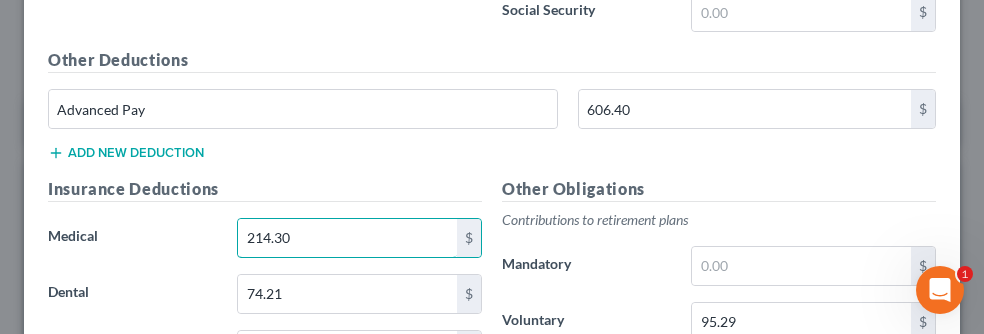 type on "214.30" 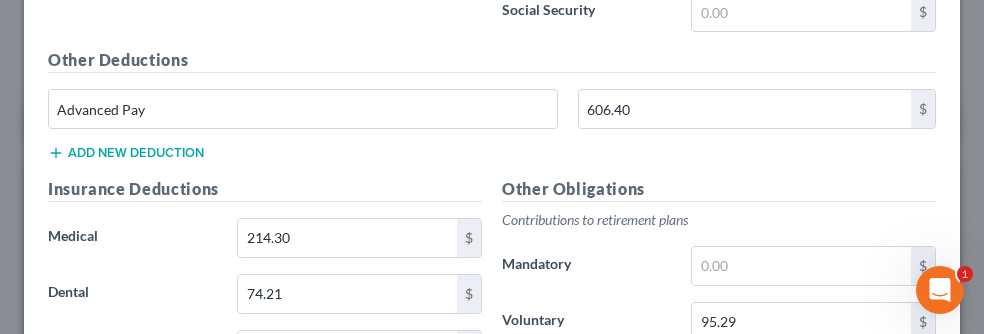 click on "Add new deduction" at bounding box center (126, 153) 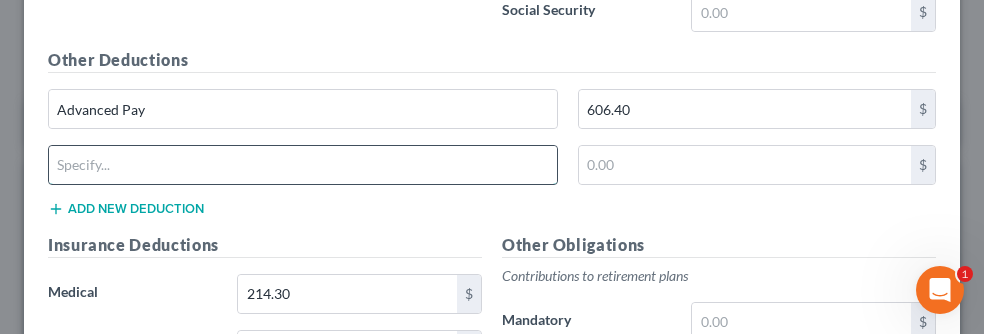 click at bounding box center (303, 165) 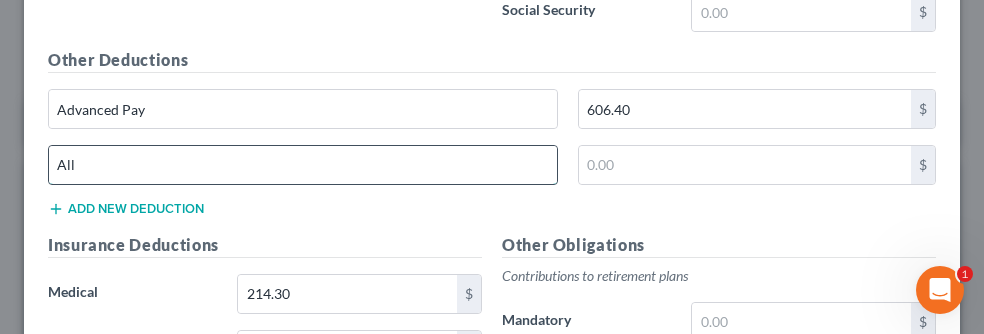 type on "Allotment, SV" 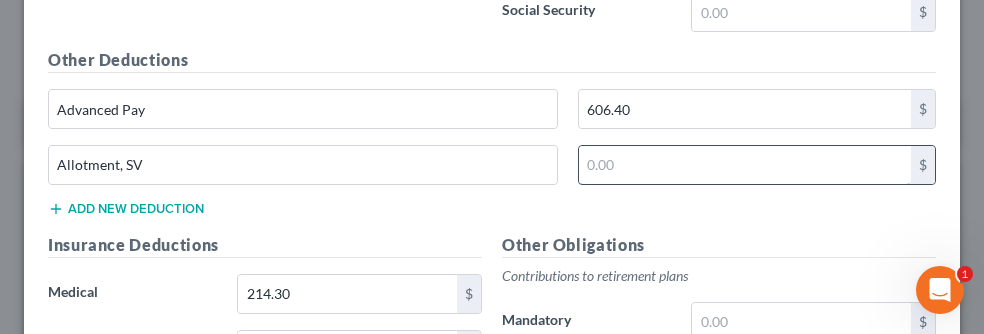 click at bounding box center (745, 165) 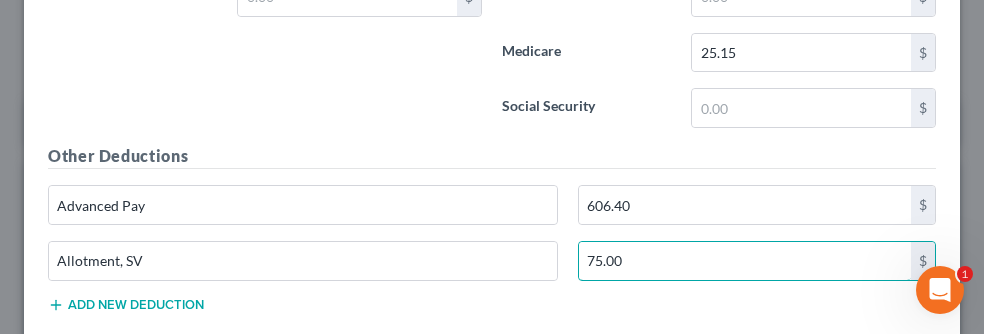 scroll, scrollTop: 1473, scrollLeft: 0, axis: vertical 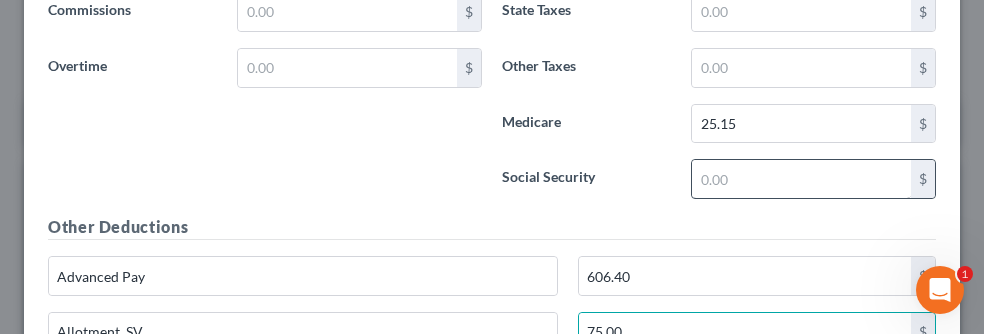 type on "75.00" 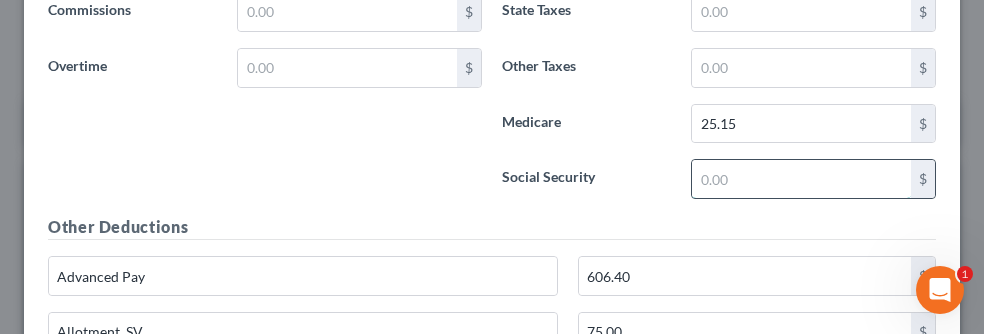 click at bounding box center (801, 179) 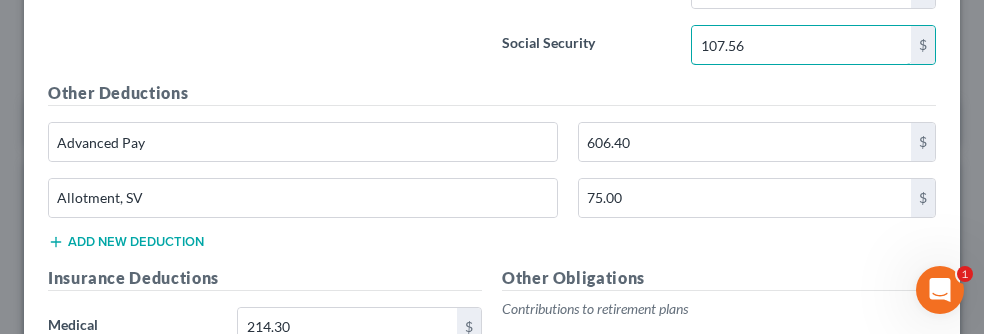 scroll, scrollTop: 1617, scrollLeft: 0, axis: vertical 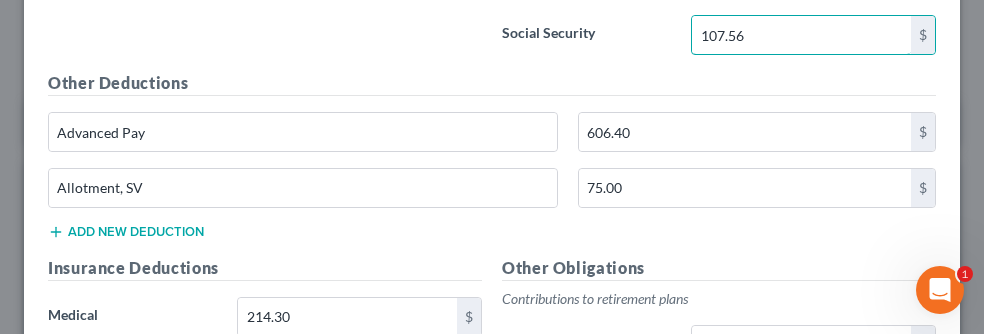 type on "107.56" 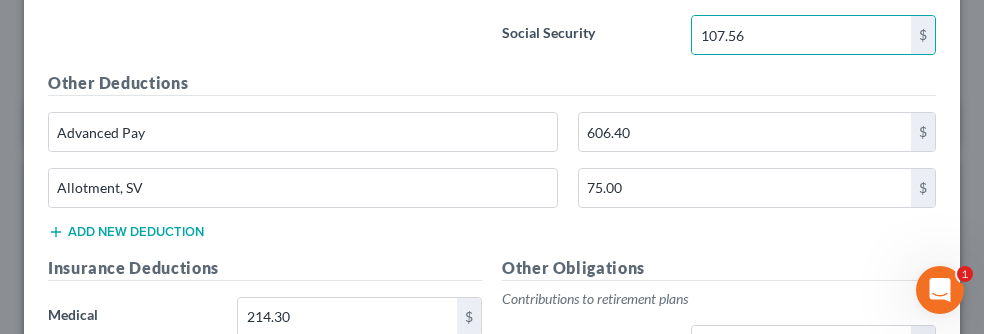 click on "Add new deduction" at bounding box center [126, 232] 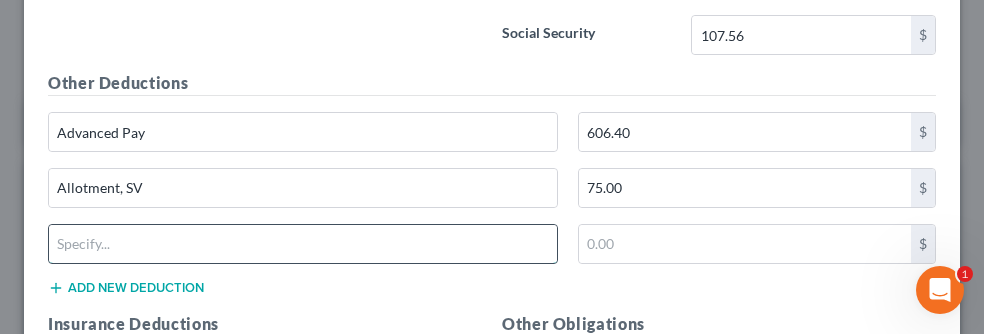 click at bounding box center [303, 244] 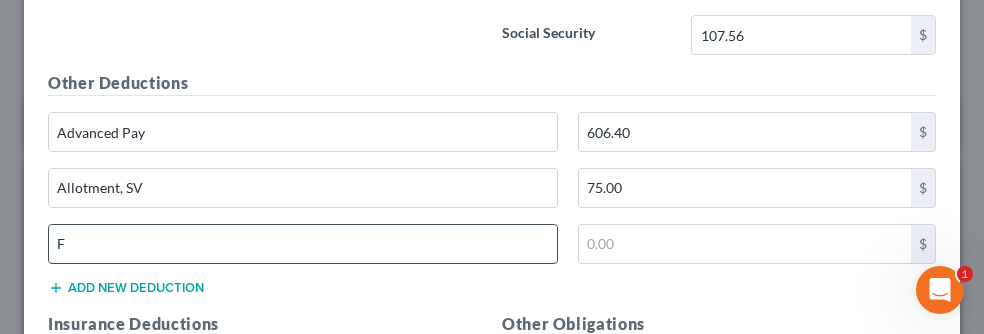 type on "FSA-HC" 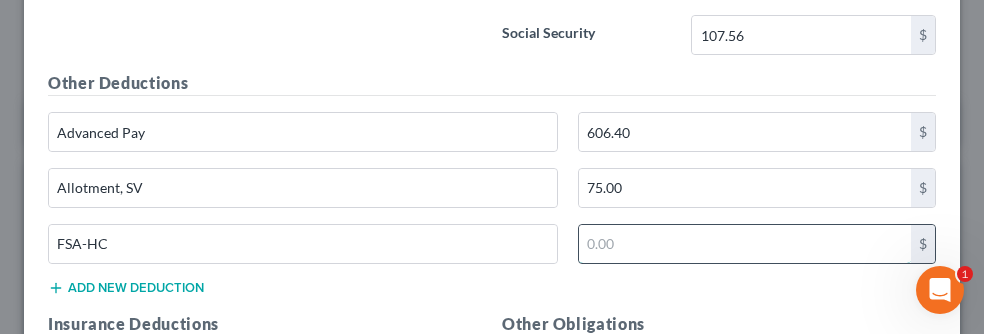 click at bounding box center (745, 244) 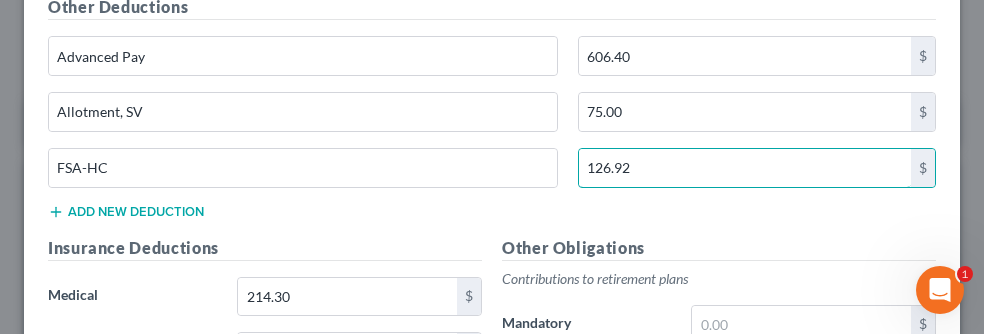scroll, scrollTop: 1702, scrollLeft: 0, axis: vertical 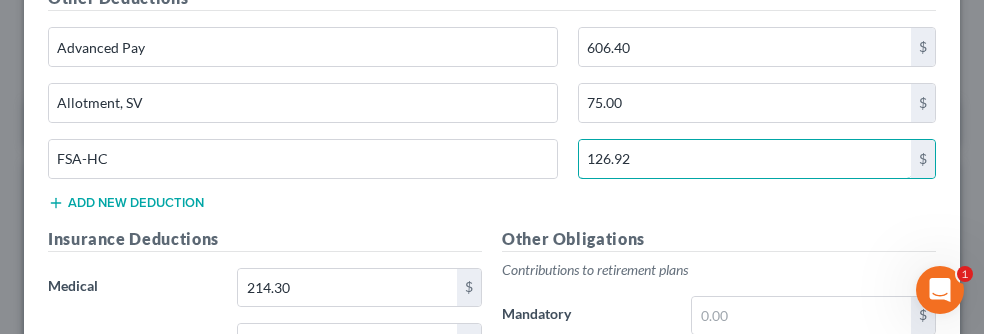 type on "126.92" 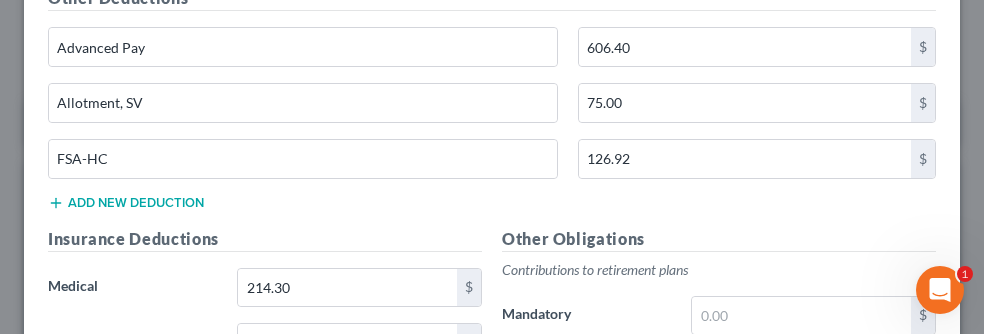 click on "Other Deductions Advanced Pay 606.40 $ Allotment, SV 75.00 $ FSA-HC 126.92 $ Add new deduction" at bounding box center (492, 106) 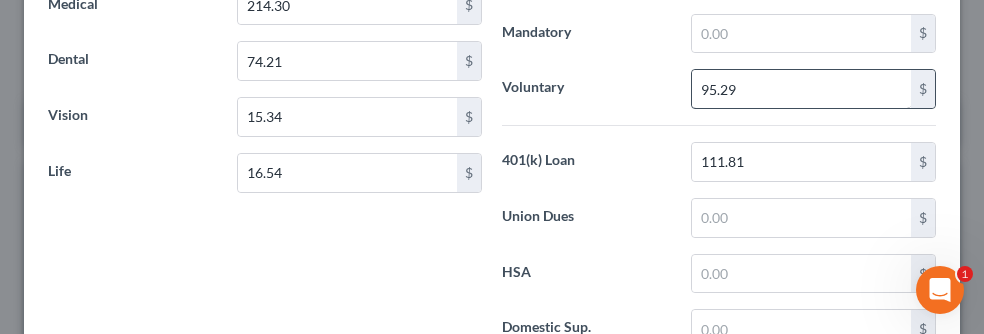 scroll, scrollTop: 1981, scrollLeft: 0, axis: vertical 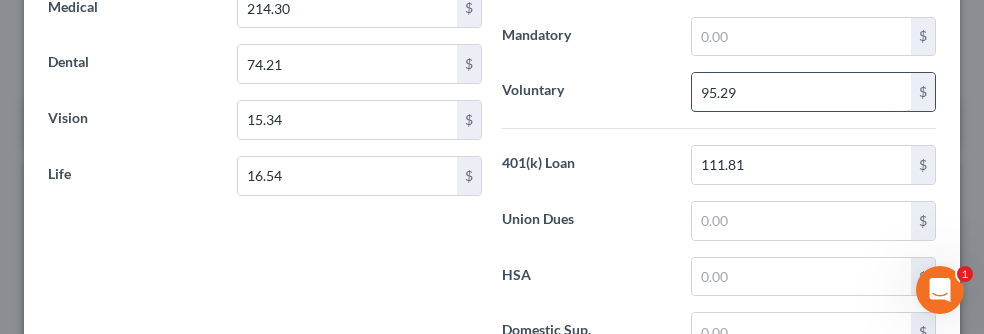 click on "95.29" at bounding box center [801, 92] 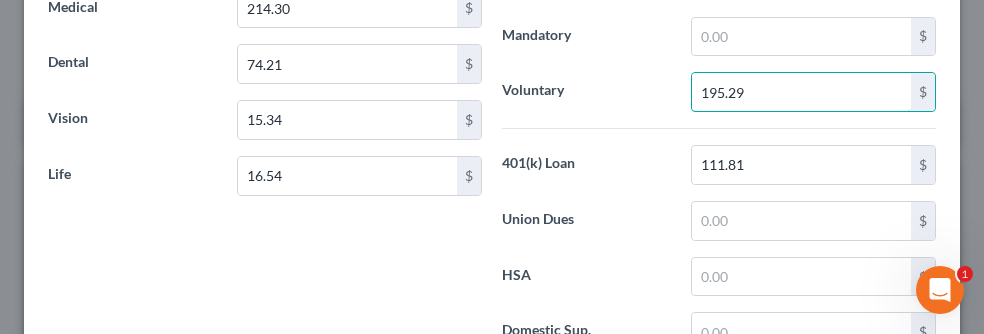 type on "195.29" 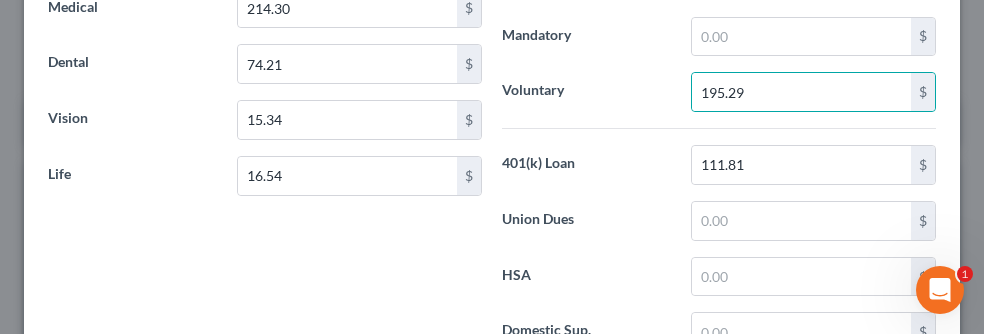 click on "Other Obligations Contributions to retirement plans Mandatory $ Voluntary 195.29 $ 401(k) Loan 111.81 $ Union Dues $ HSA $ Domestic Sup. $" at bounding box center (719, 158) 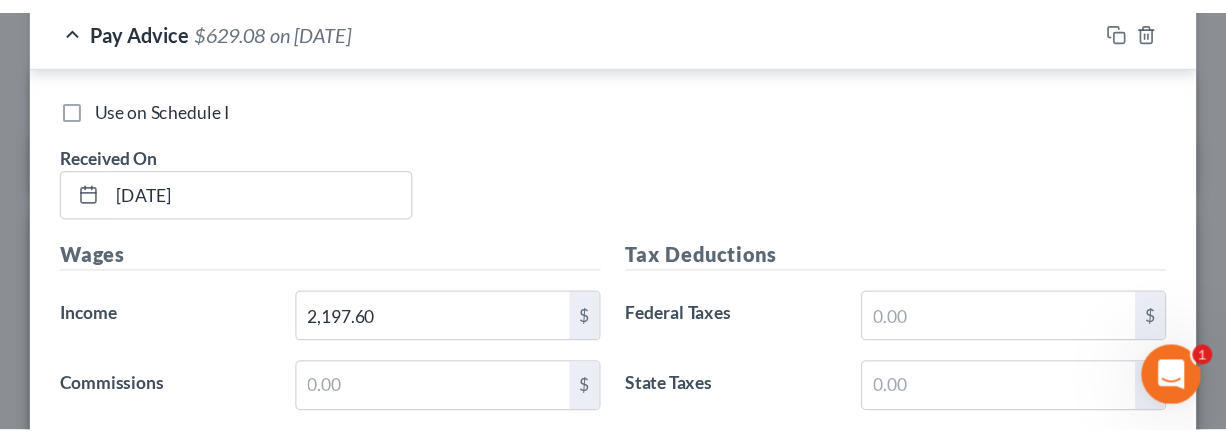 scroll, scrollTop: 1185, scrollLeft: 0, axis: vertical 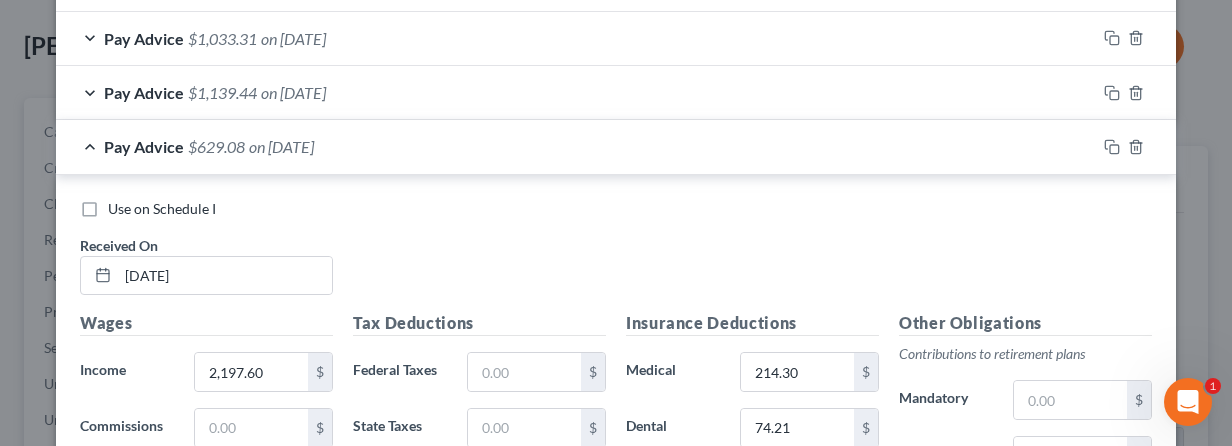 click on "Pay Advice $629.08 on [DATE]" at bounding box center [576, 146] 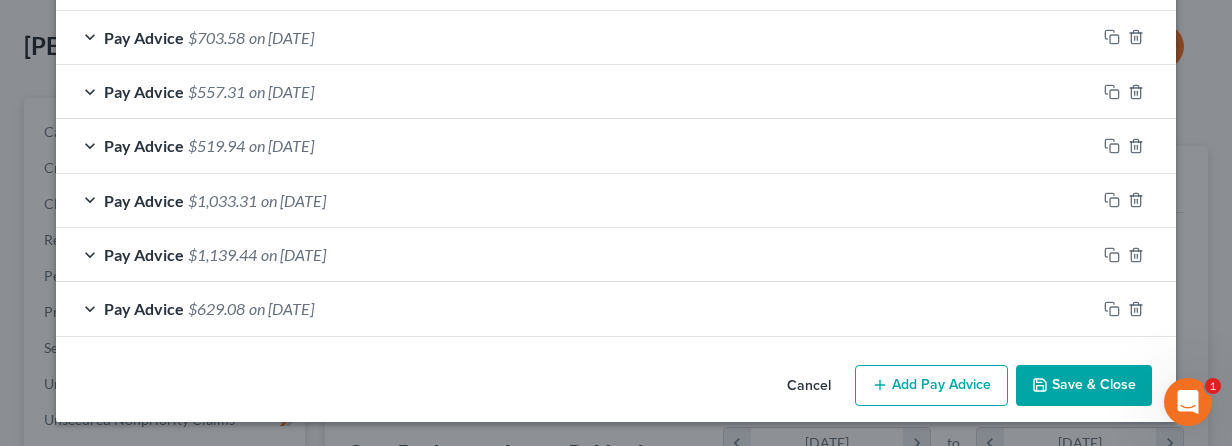 scroll, scrollTop: 884, scrollLeft: 0, axis: vertical 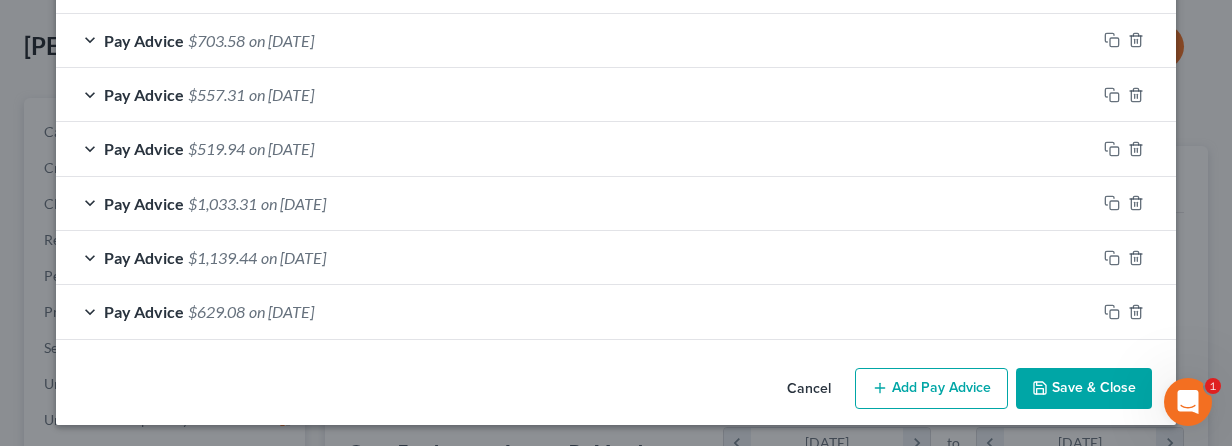 click on "Add Pay Advice" at bounding box center [931, 389] 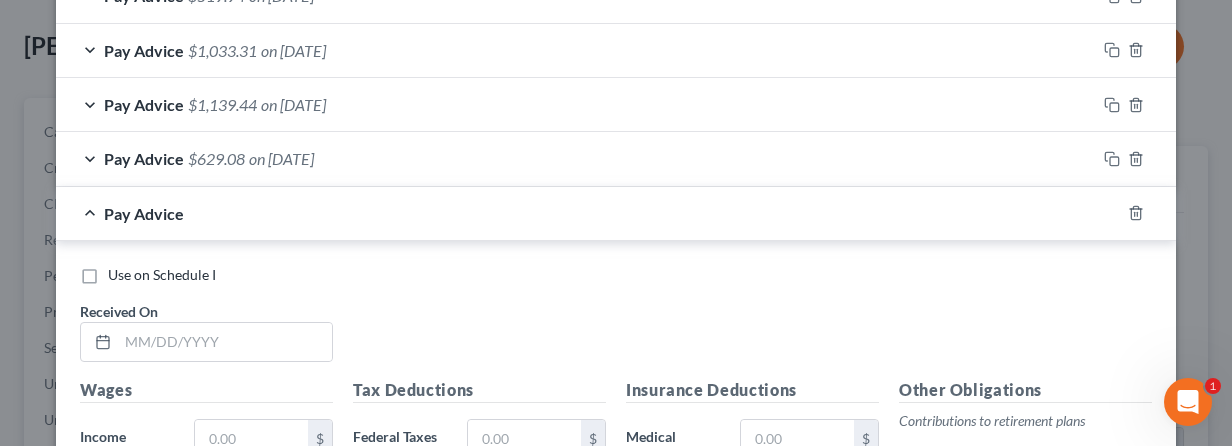 scroll, scrollTop: 1058, scrollLeft: 0, axis: vertical 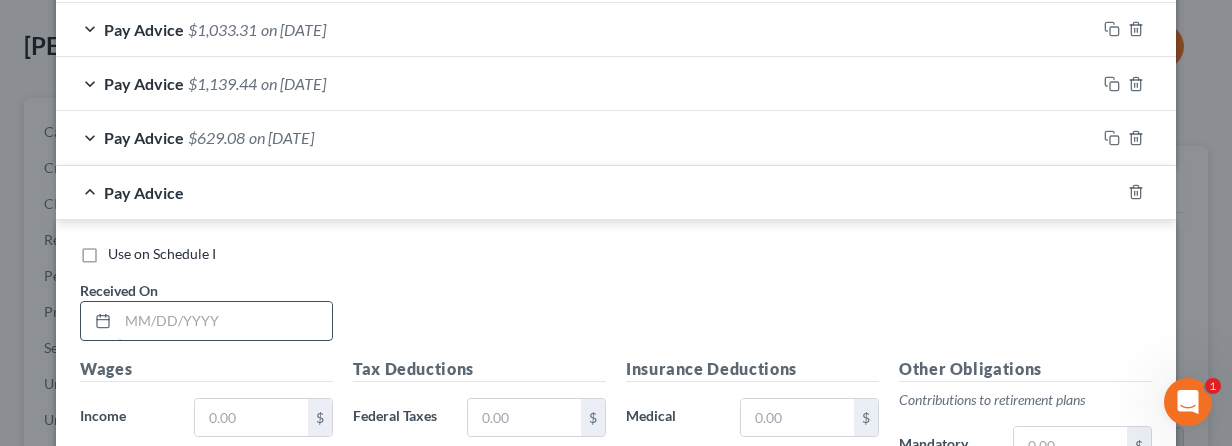 click at bounding box center (225, 321) 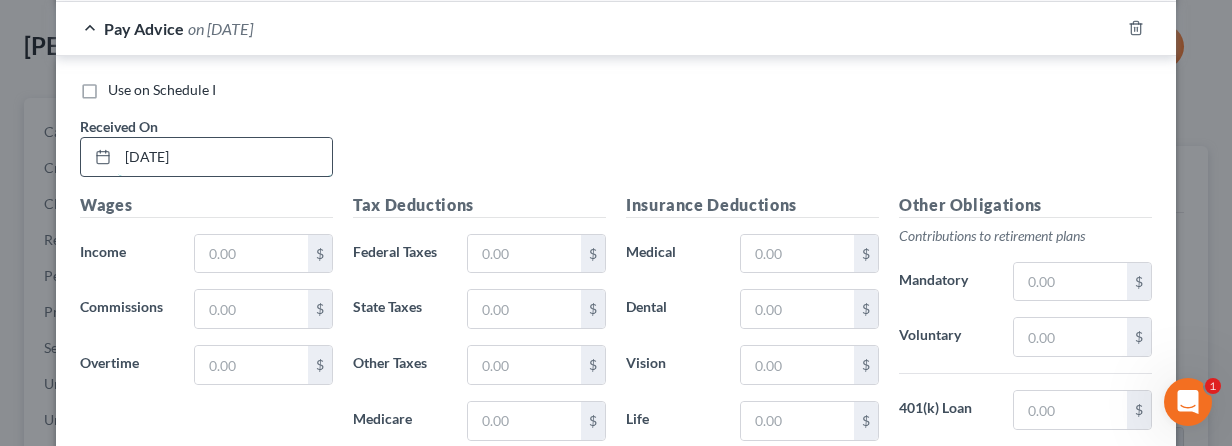 scroll, scrollTop: 1224, scrollLeft: 0, axis: vertical 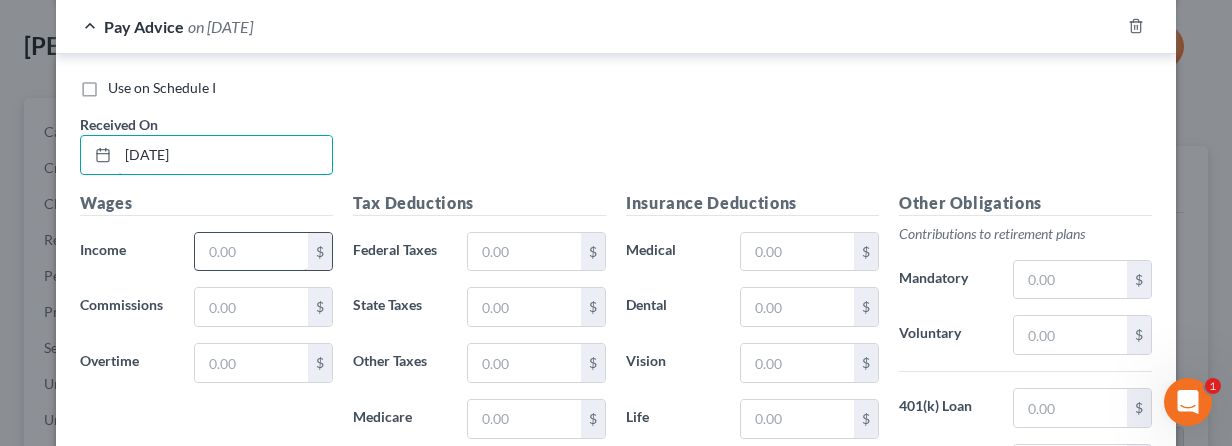 type on "[DATE]" 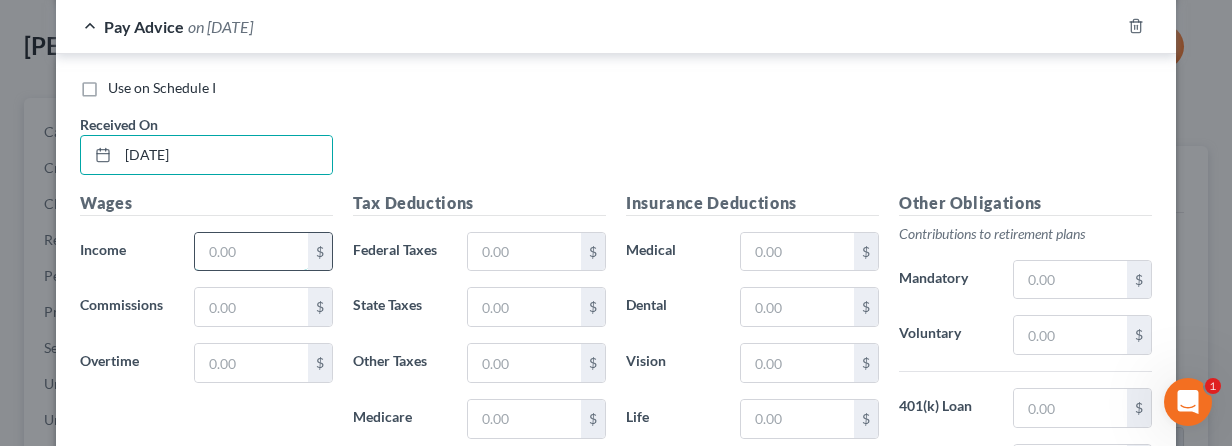 click at bounding box center [251, 252] 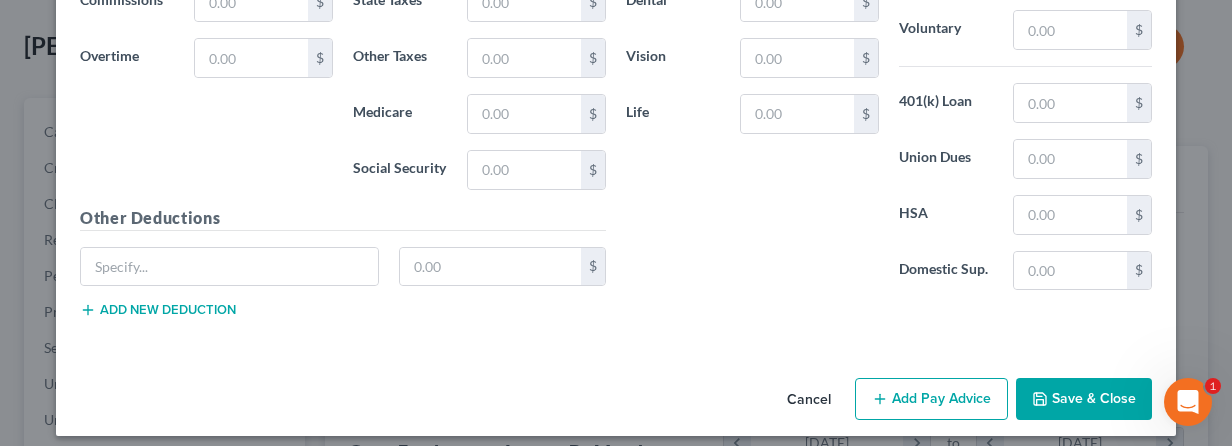 scroll, scrollTop: 1537, scrollLeft: 0, axis: vertical 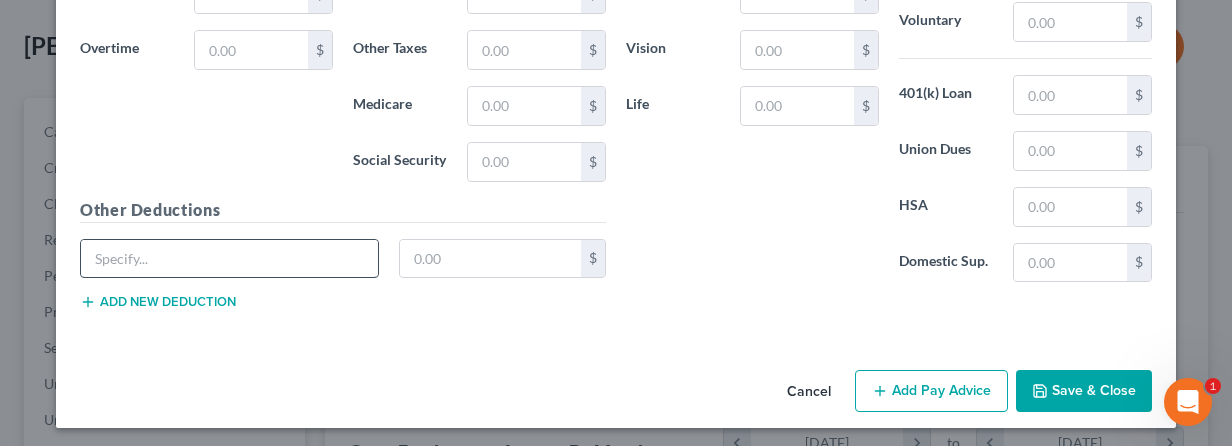 type on "2,197.60" 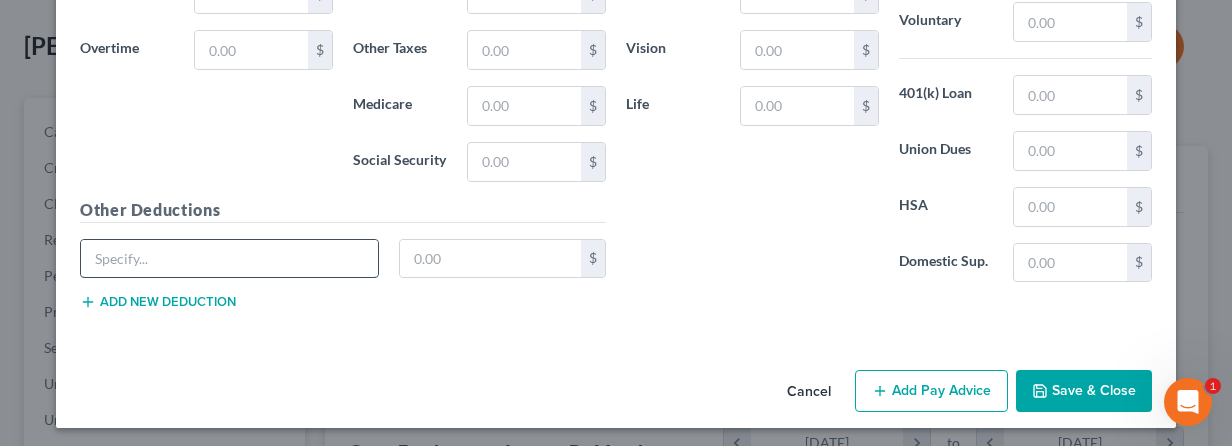 click at bounding box center (229, 259) 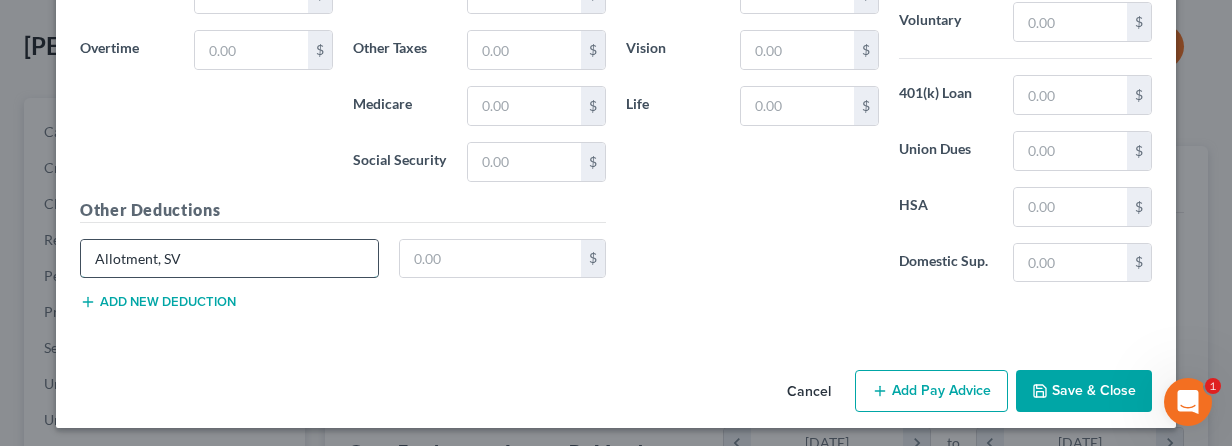 type on "a" 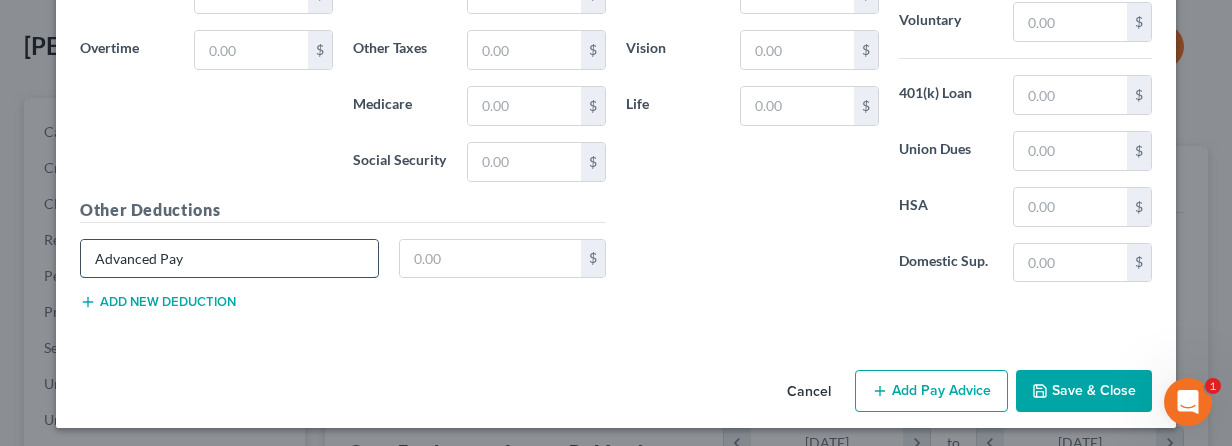 type on "Advanced Pay" 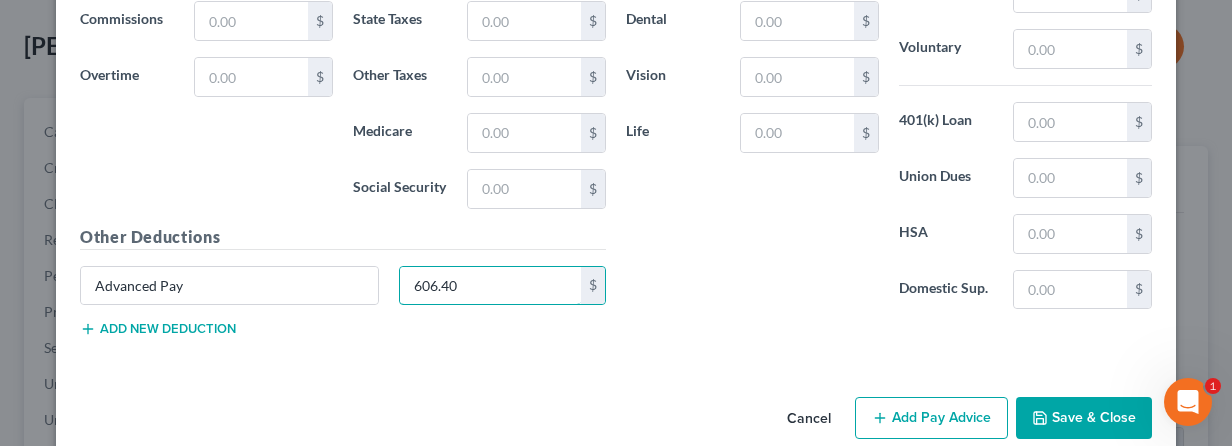 scroll, scrollTop: 1509, scrollLeft: 0, axis: vertical 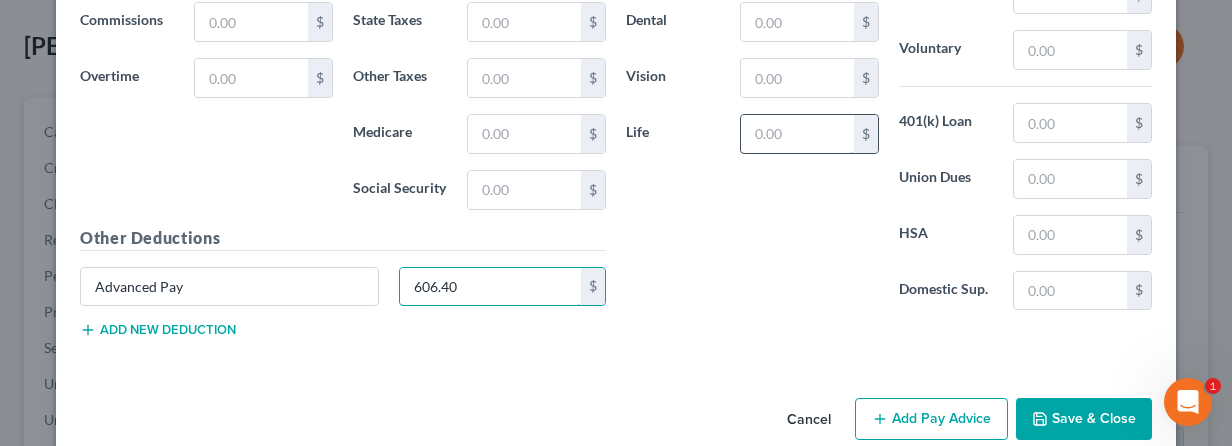 type on "606.40" 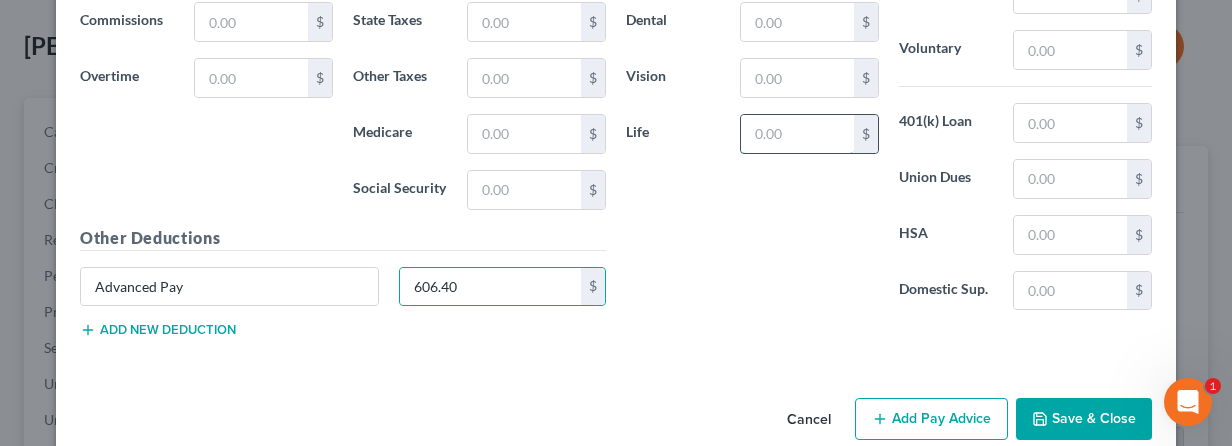 click at bounding box center [797, 134] 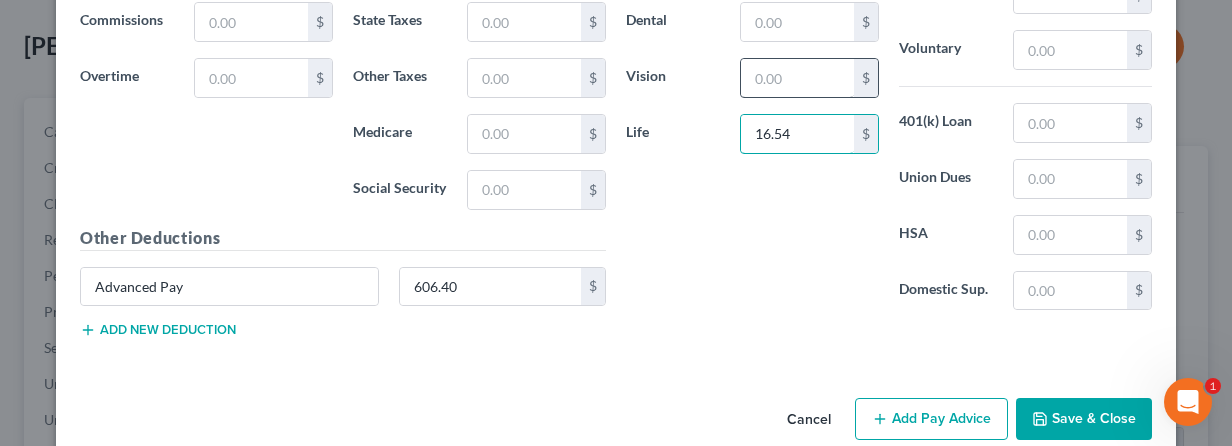 type on "16.54" 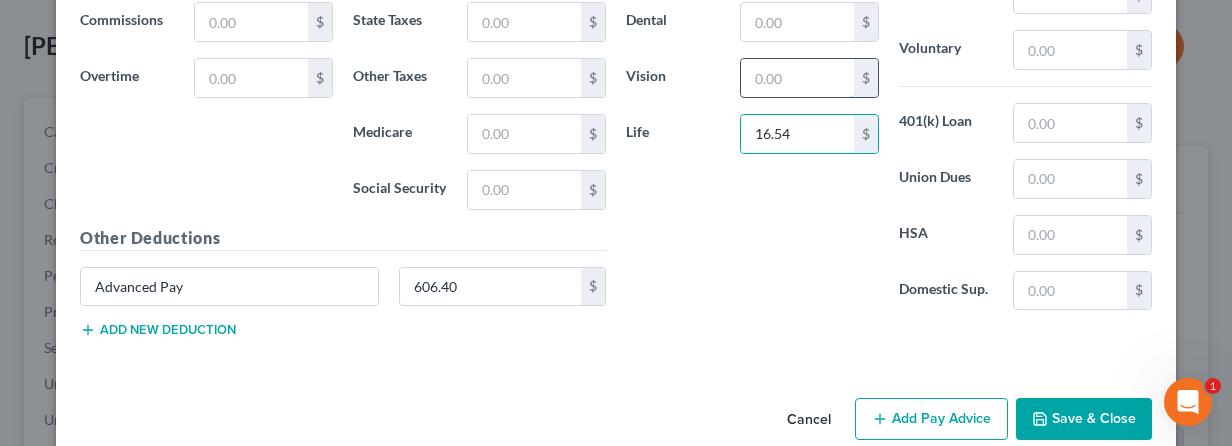 click at bounding box center (797, 78) 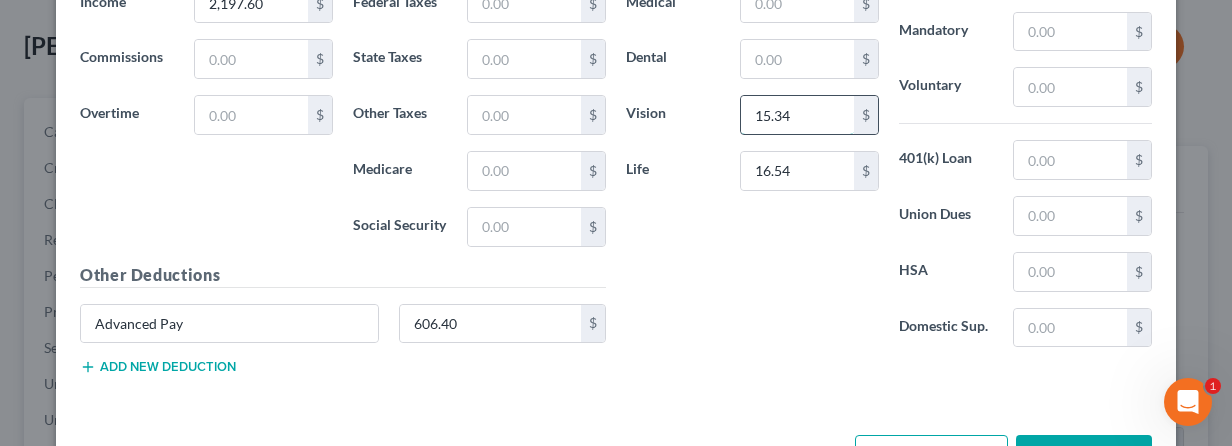 scroll, scrollTop: 1472, scrollLeft: 0, axis: vertical 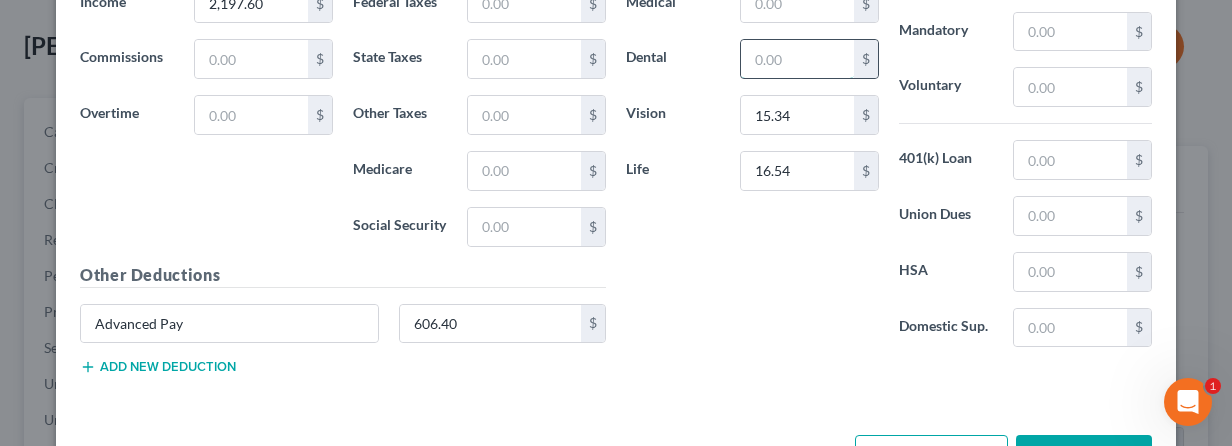 click at bounding box center (797, 59) 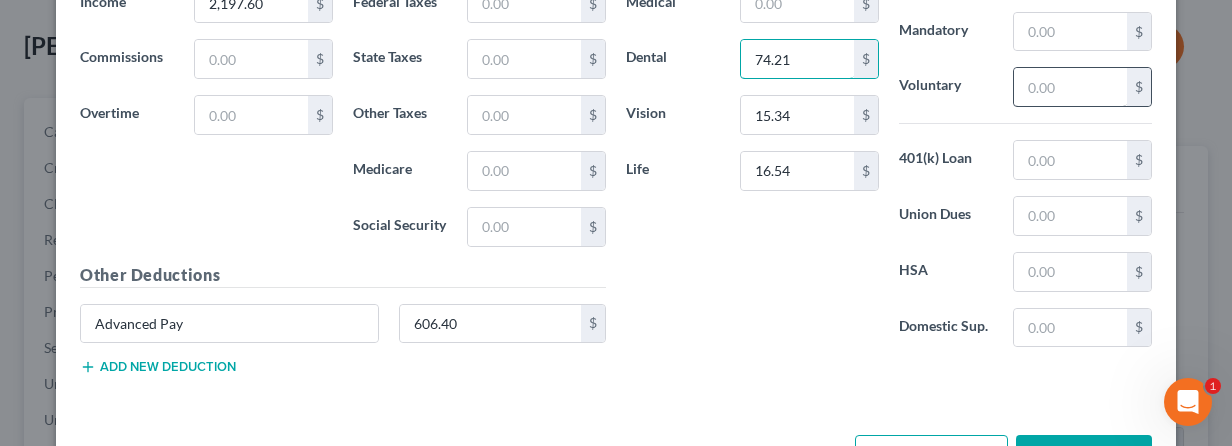 type on "74.21" 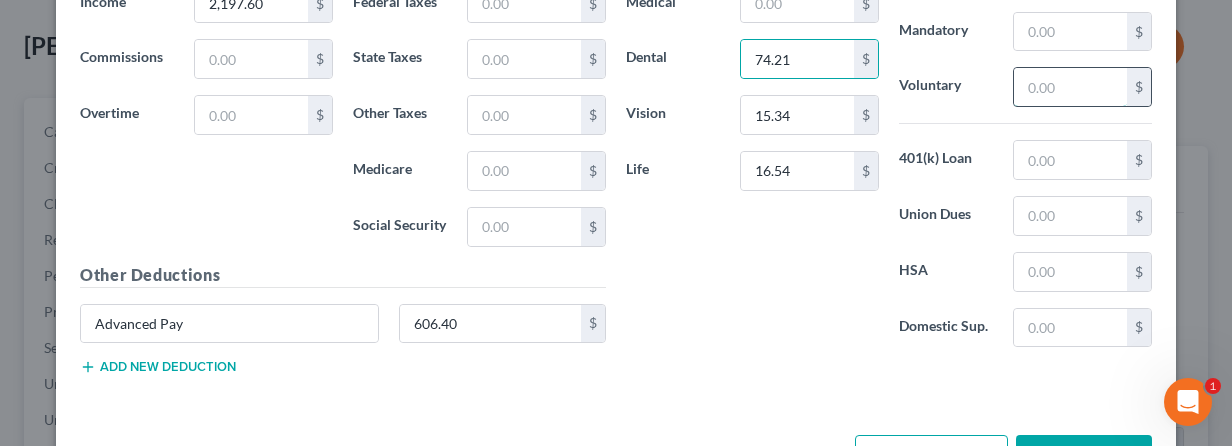 click at bounding box center (1070, 87) 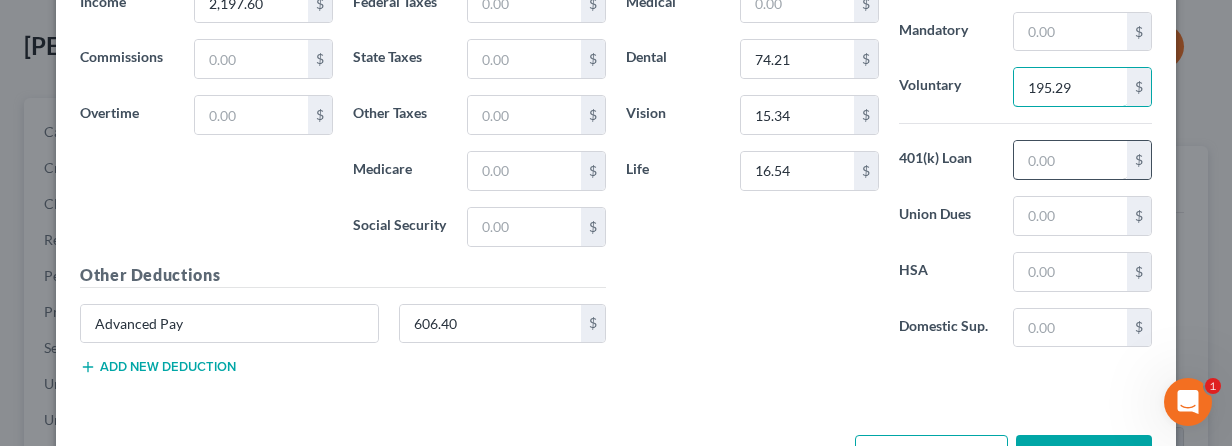 type on "195.29" 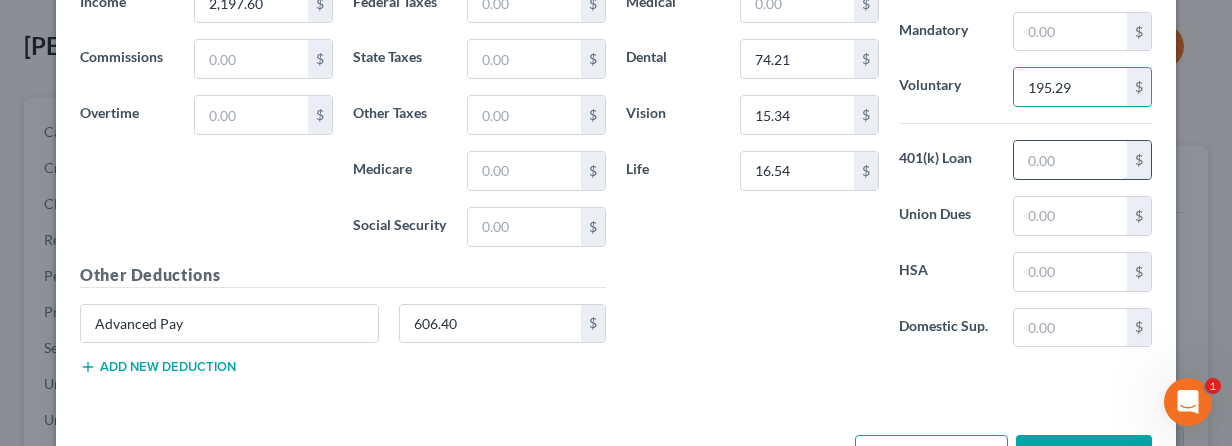 click at bounding box center (1070, 160) 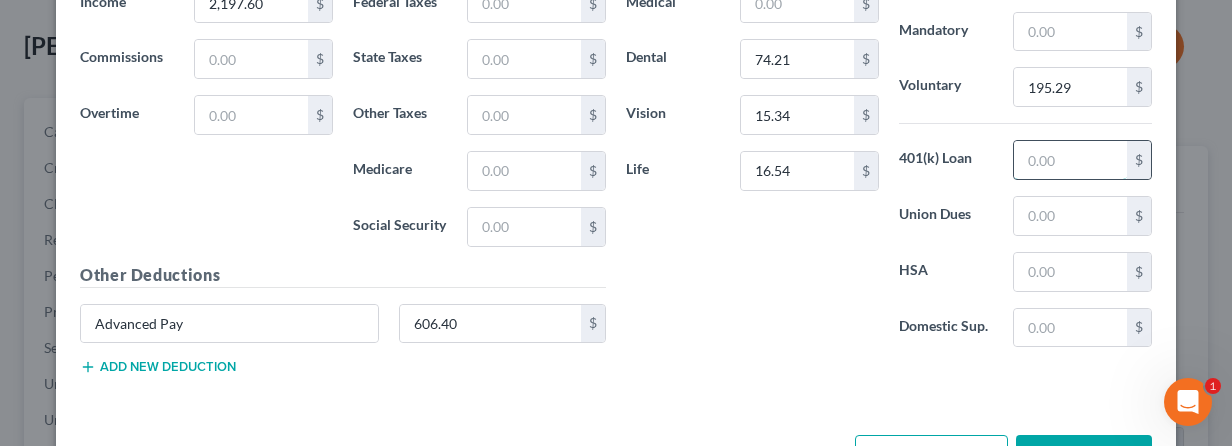 type on "111.81" 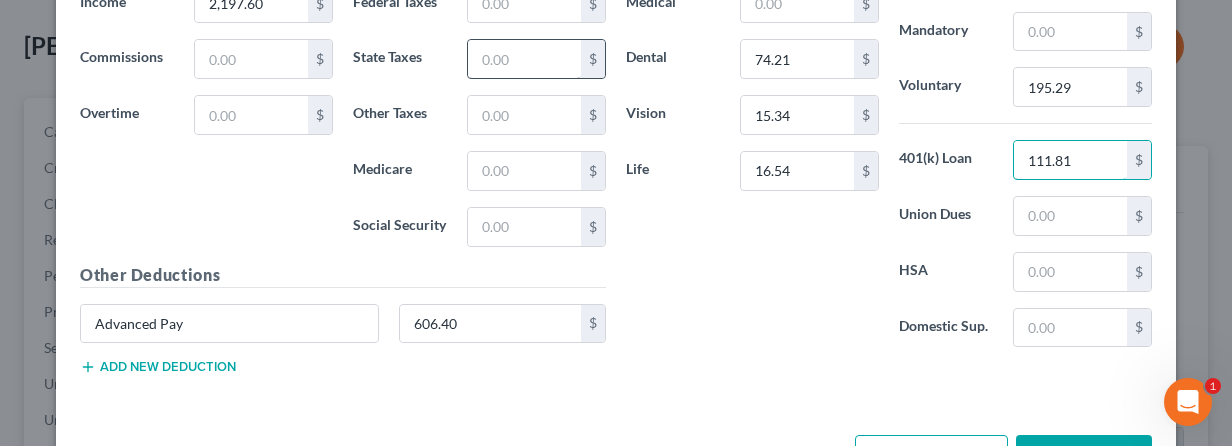 scroll, scrollTop: 1417, scrollLeft: 0, axis: vertical 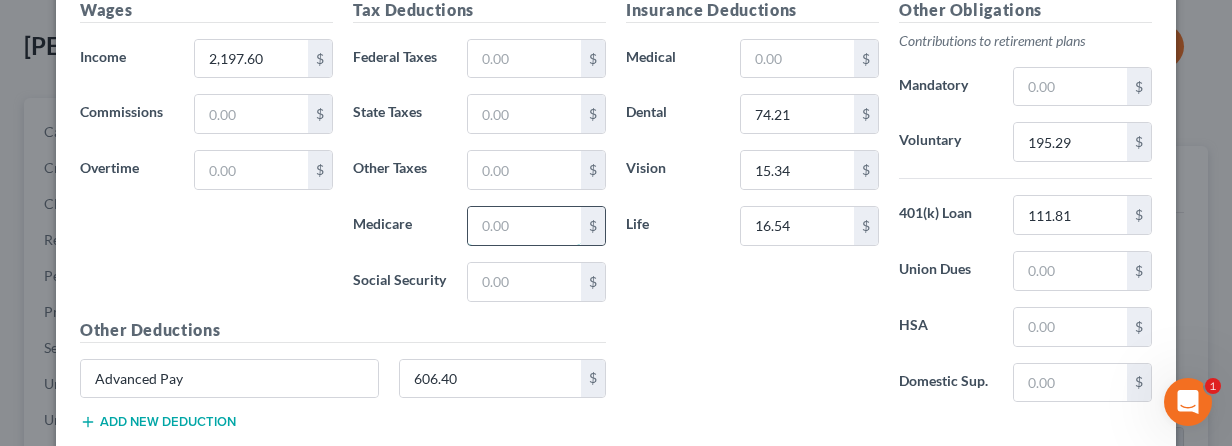 click at bounding box center [524, 226] 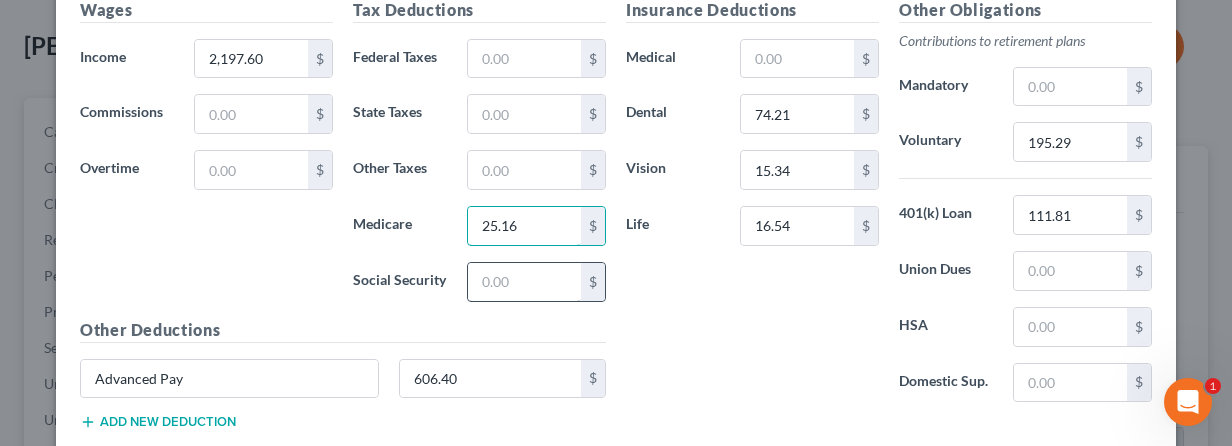 type on "25.16" 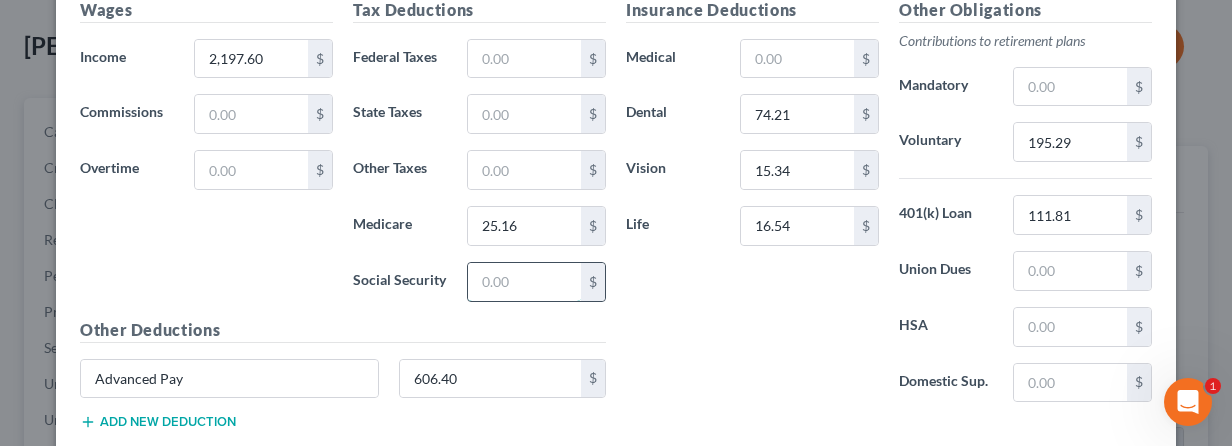 click at bounding box center [524, 282] 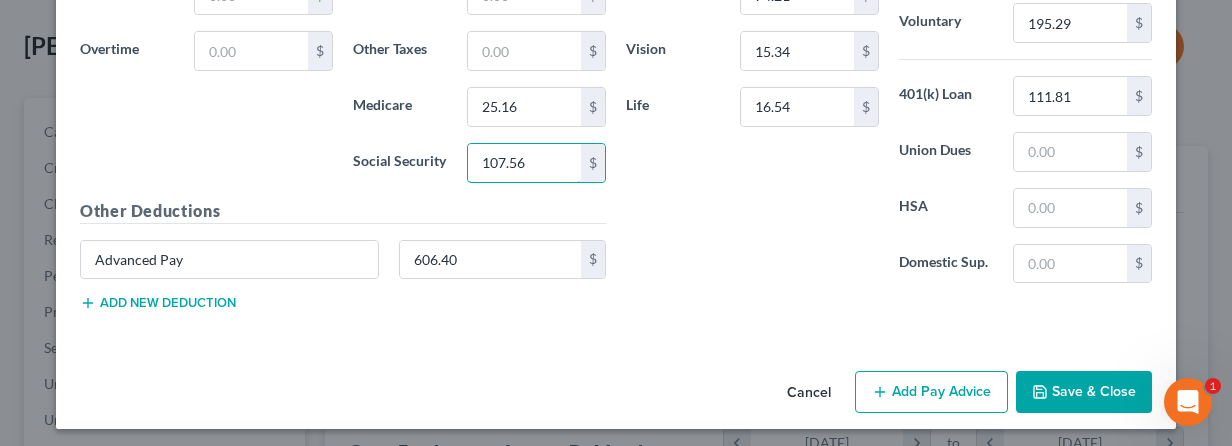 scroll, scrollTop: 1537, scrollLeft: 0, axis: vertical 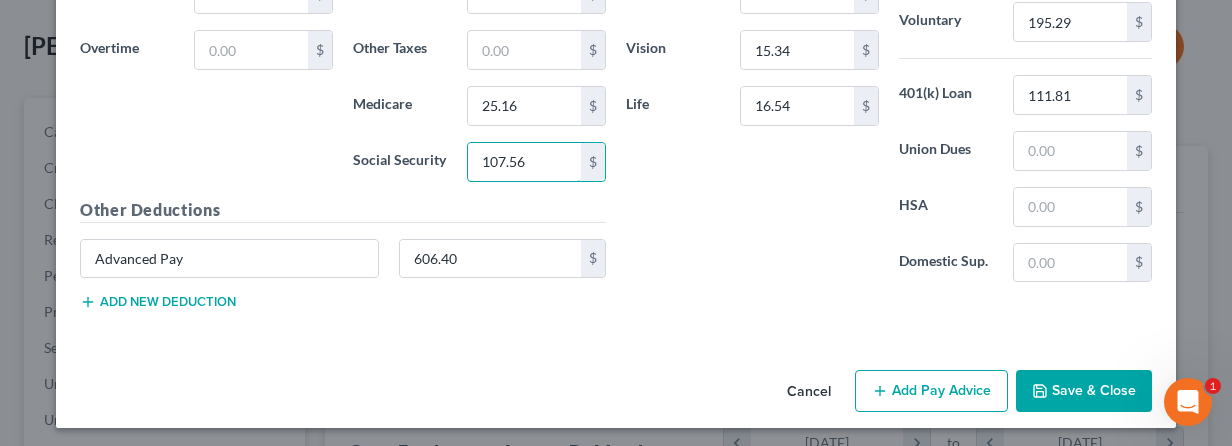 type on "107.56" 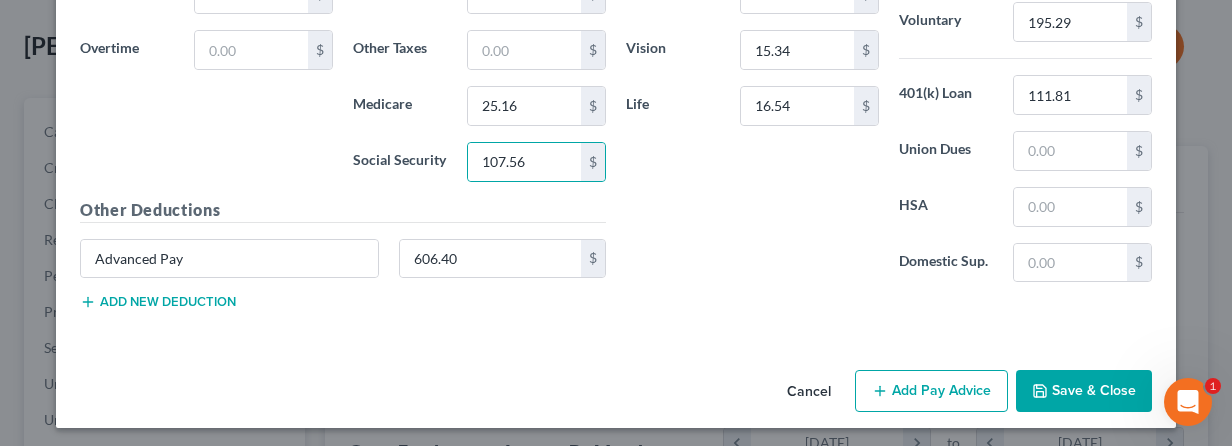 click on "Add new deduction" at bounding box center (158, 302) 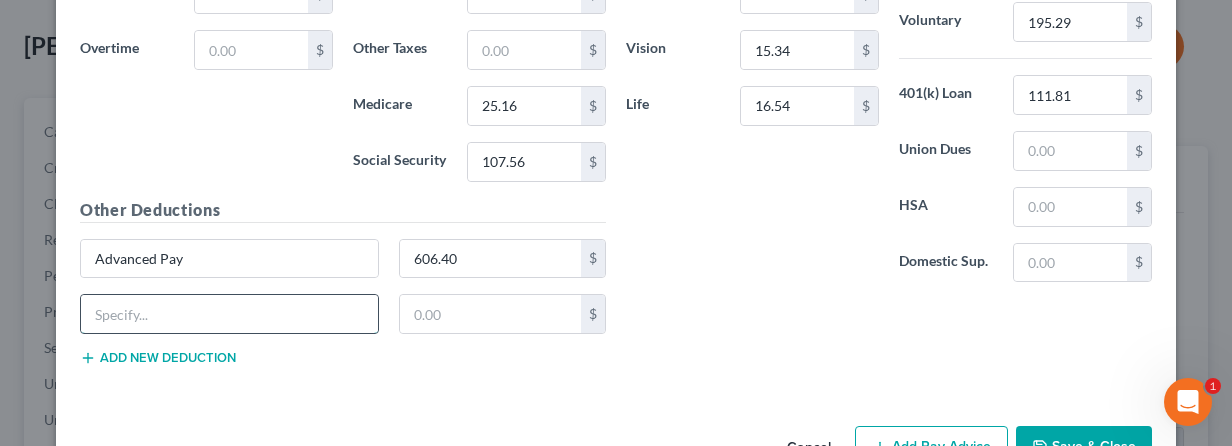 click at bounding box center (229, 314) 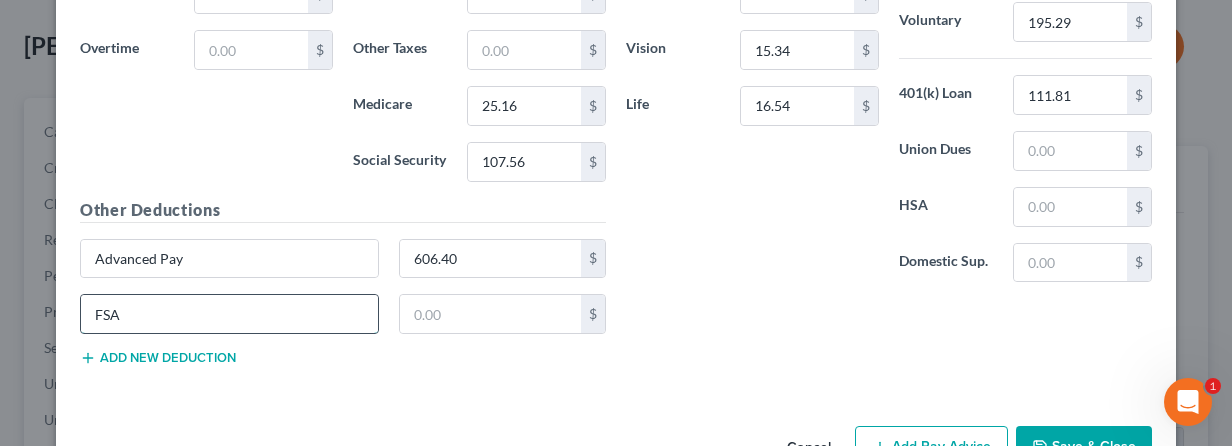 type on "FSA-HC" 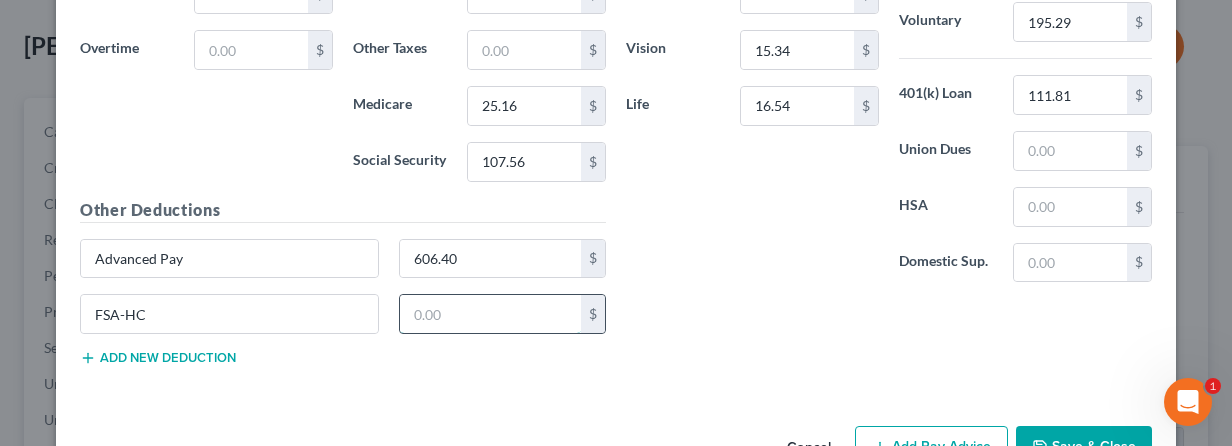 click at bounding box center [491, 314] 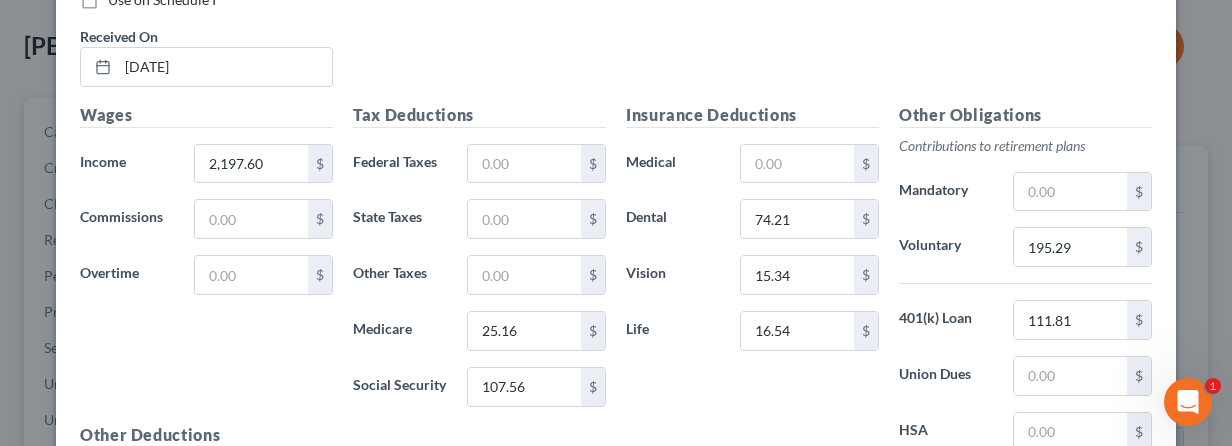 scroll, scrollTop: 1310, scrollLeft: 0, axis: vertical 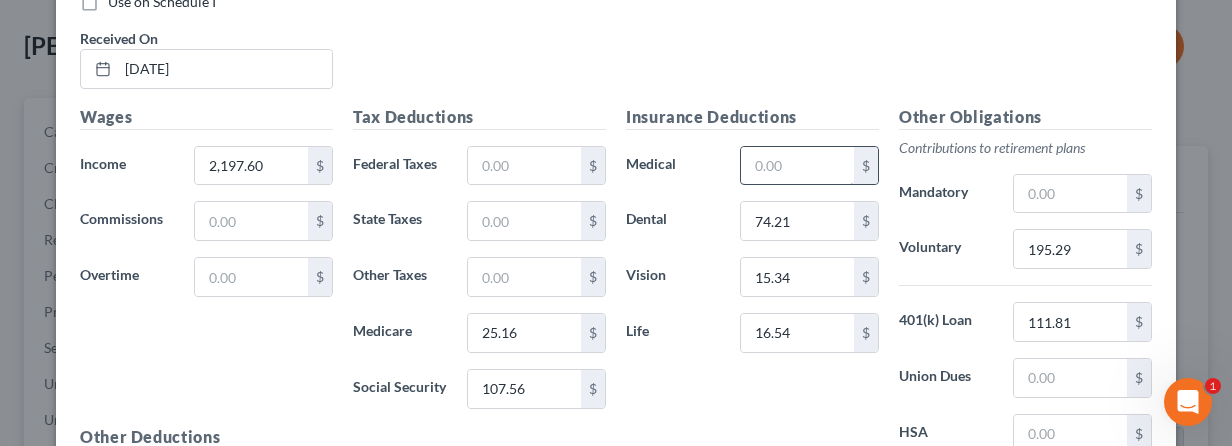 type on "126.92" 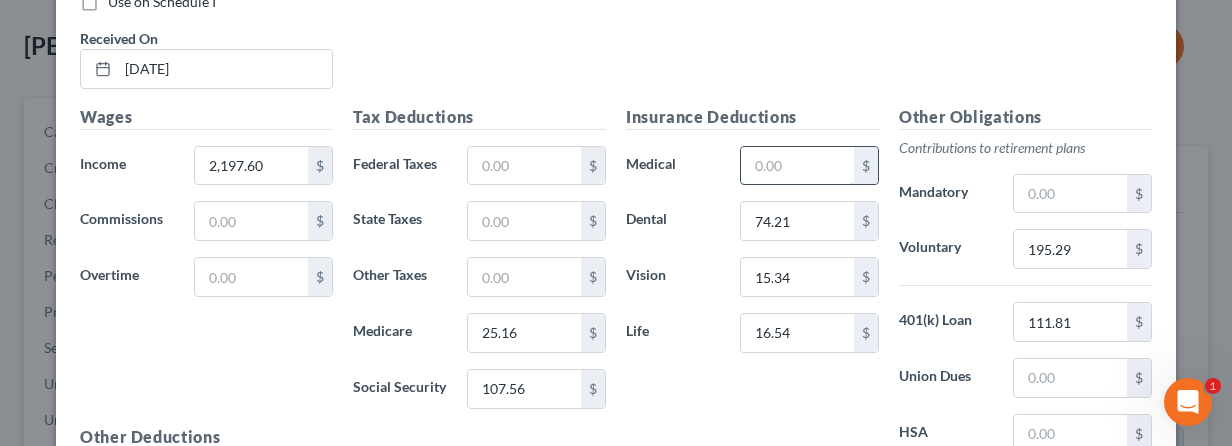 click at bounding box center [797, 166] 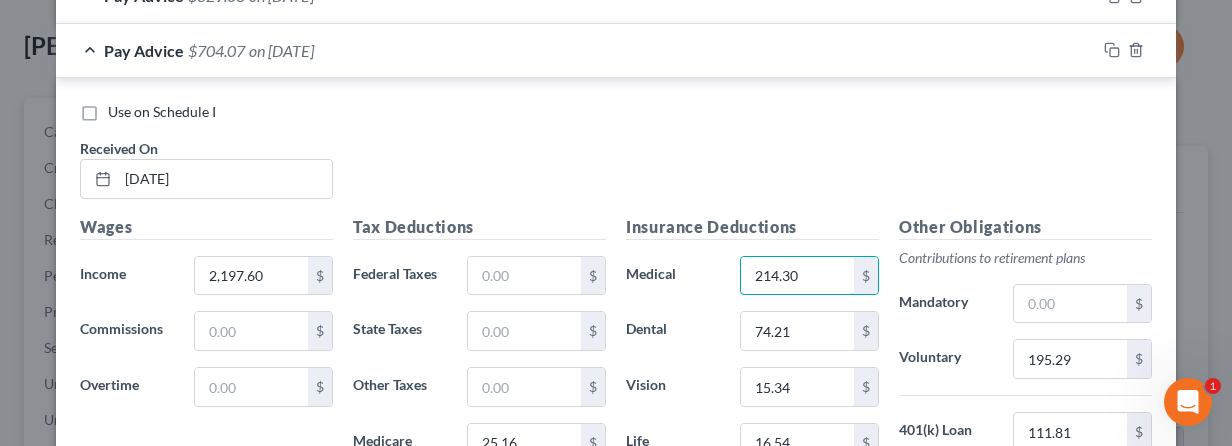 scroll, scrollTop: 1200, scrollLeft: 0, axis: vertical 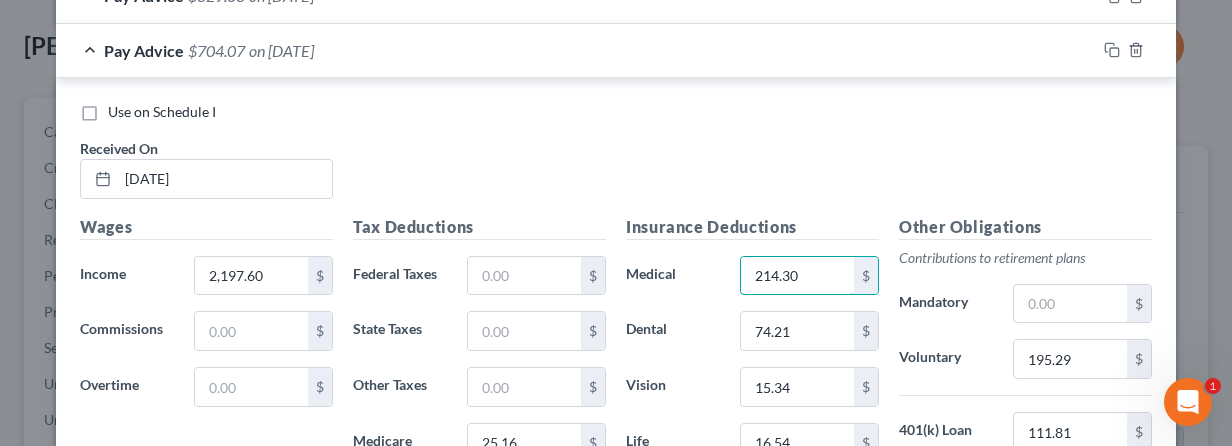 type on "214.30" 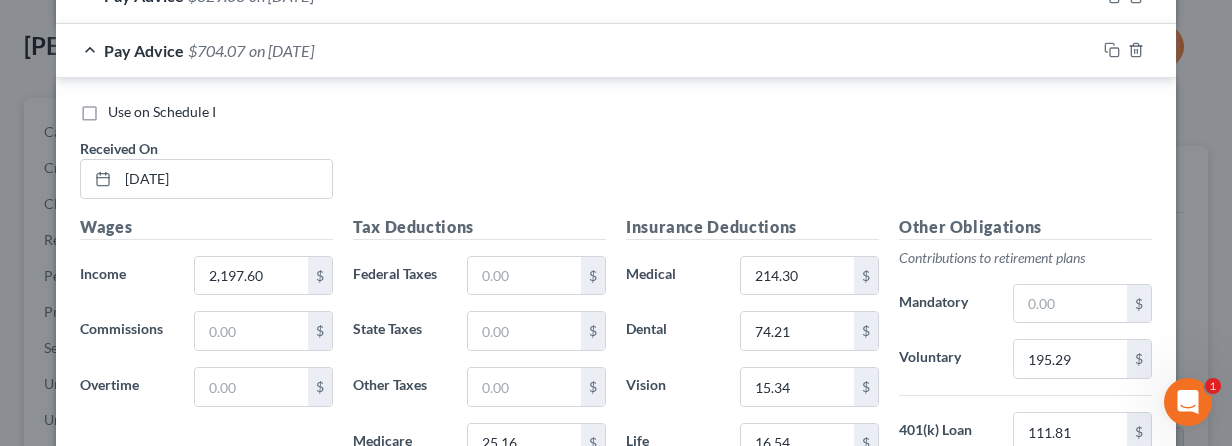 click on "on [DATE]" at bounding box center (281, 50) 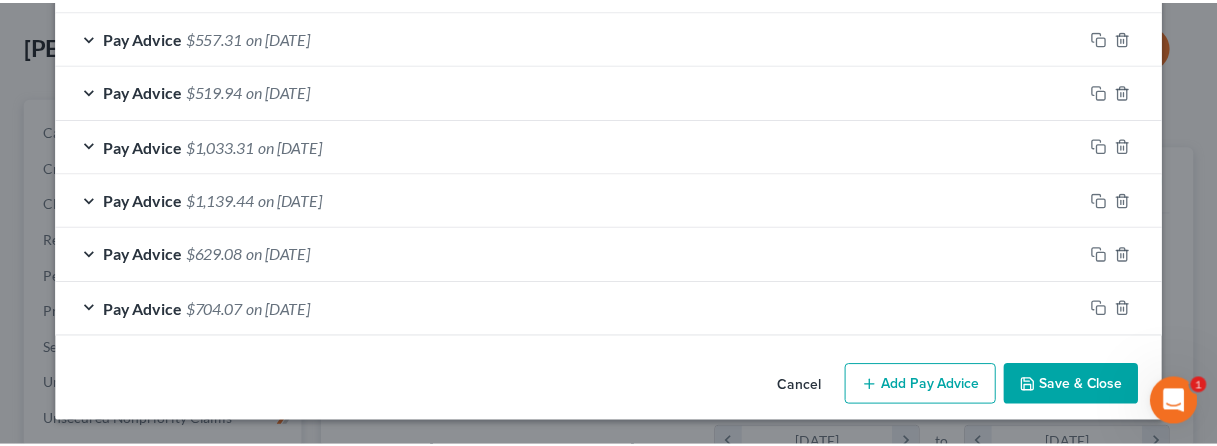 scroll, scrollTop: 939, scrollLeft: 0, axis: vertical 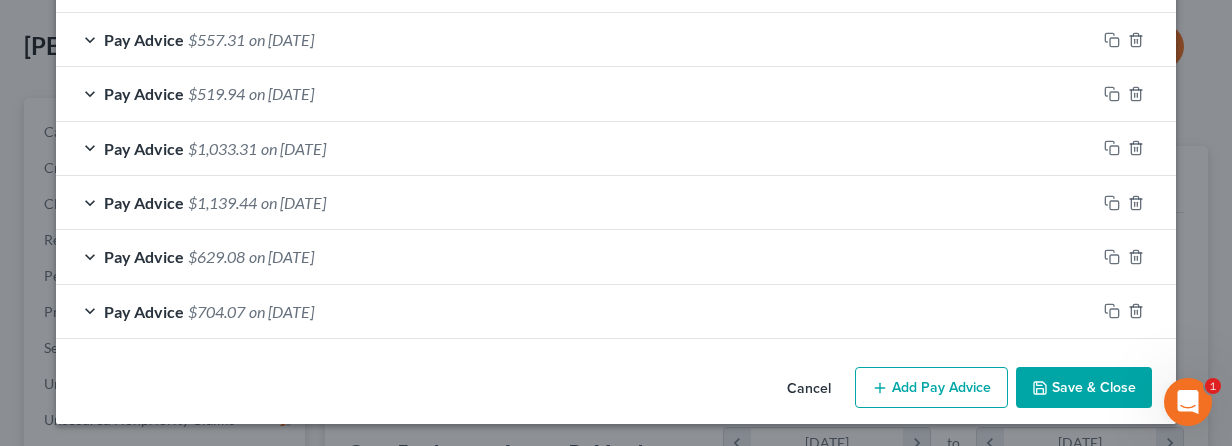 click on "Save & Close" at bounding box center (1084, 388) 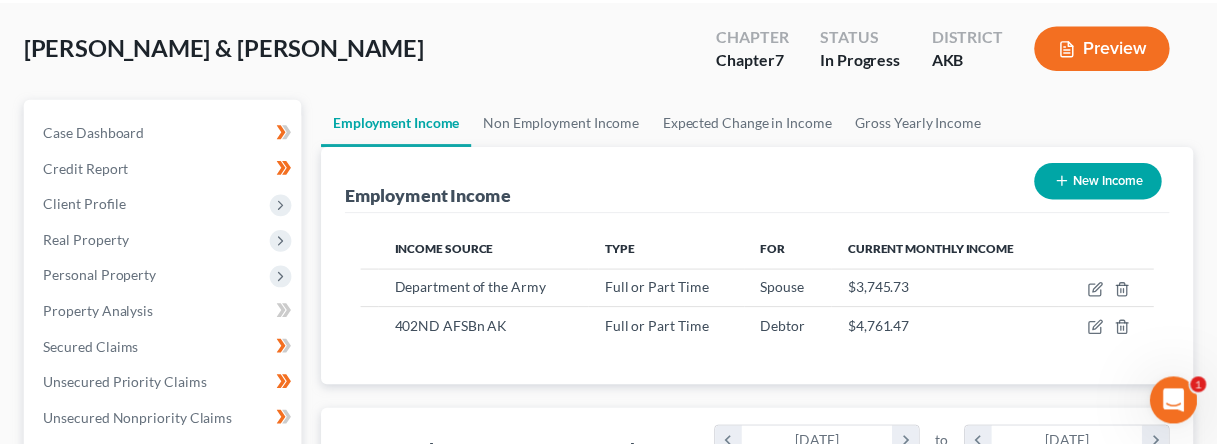 scroll, scrollTop: 356, scrollLeft: 485, axis: both 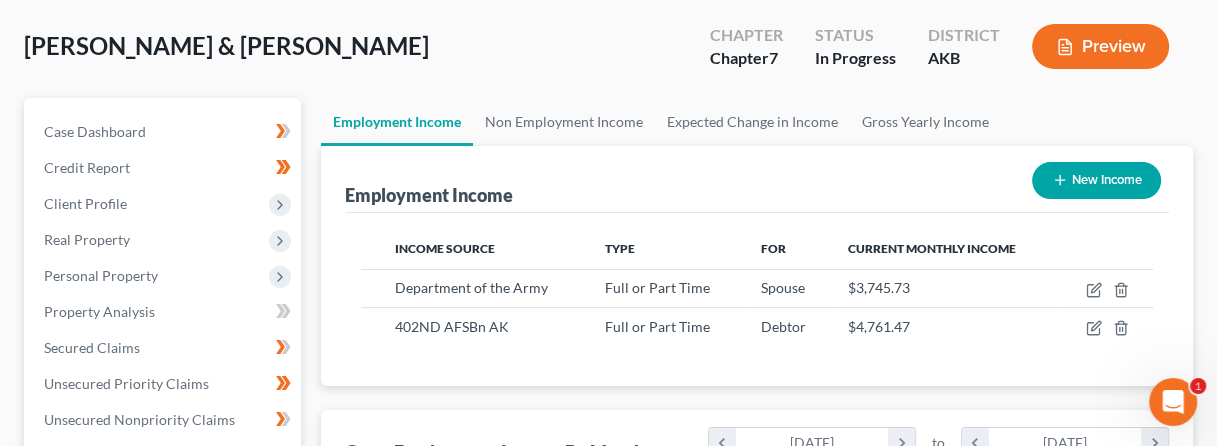 click on "[PERSON_NAME] & [PERSON_NAME] Upgraded Chapter Chapter  7 Status In Progress District AKB Preview" at bounding box center [608, 54] 